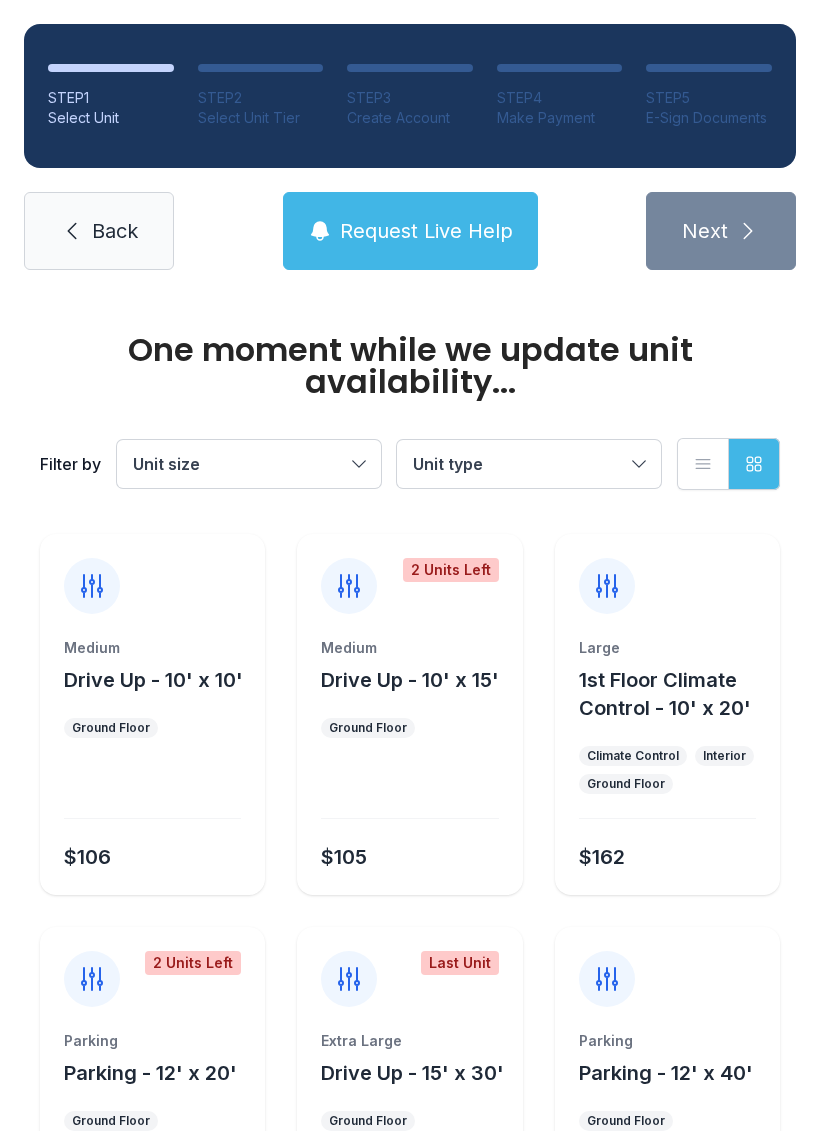 scroll, scrollTop: 0, scrollLeft: 0, axis: both 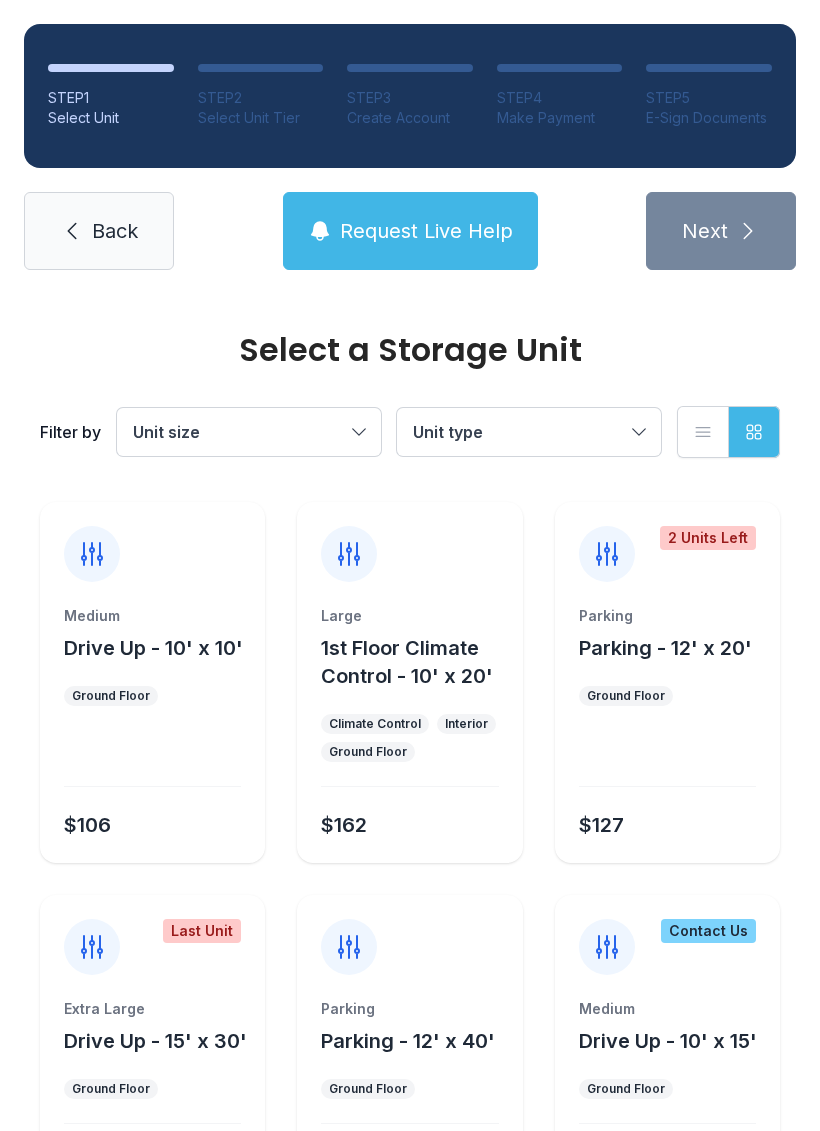 click on "Unit size" at bounding box center (249, 432) 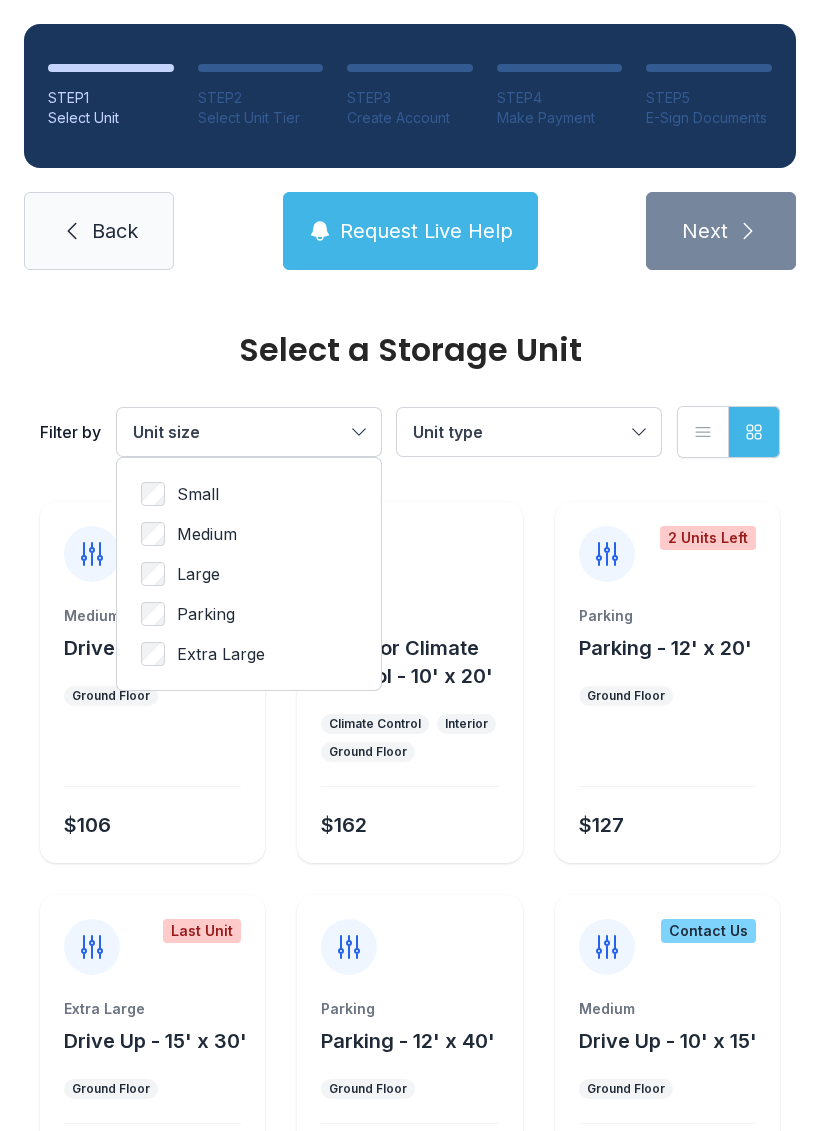 click on "Small" at bounding box center [198, 494] 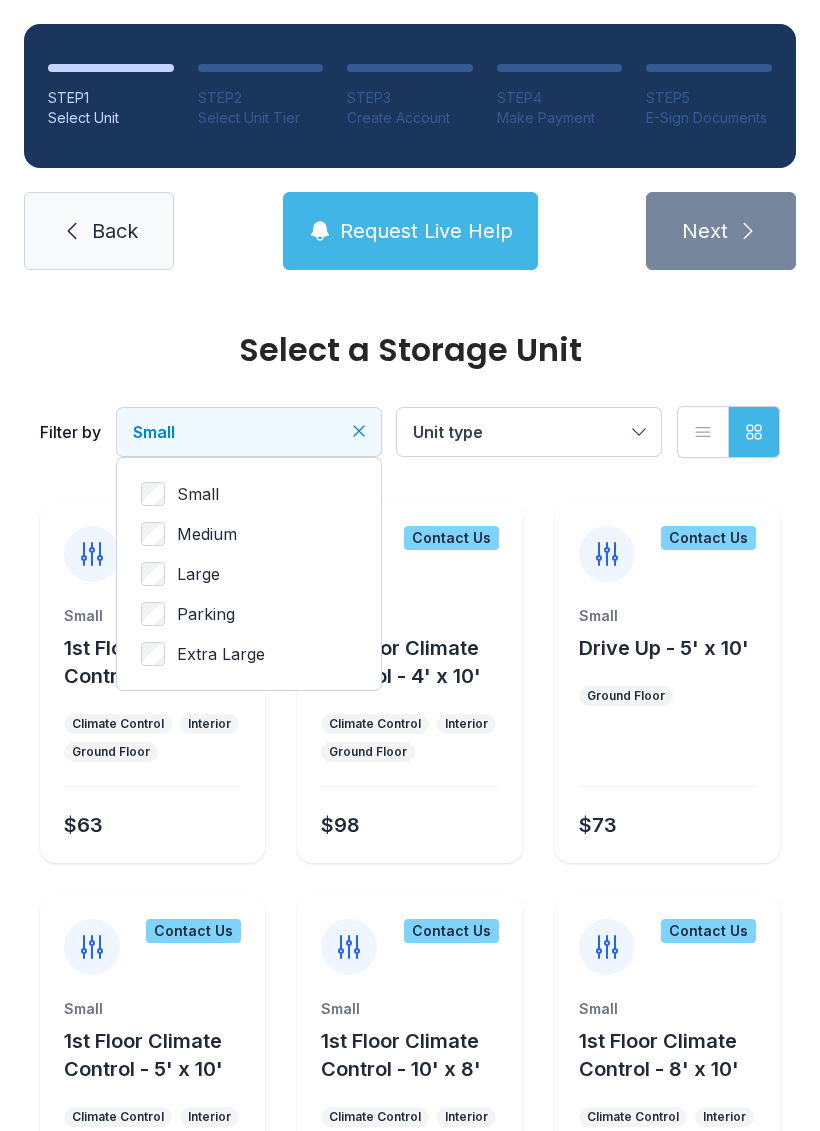 click on "Unit type" at bounding box center (448, 432) 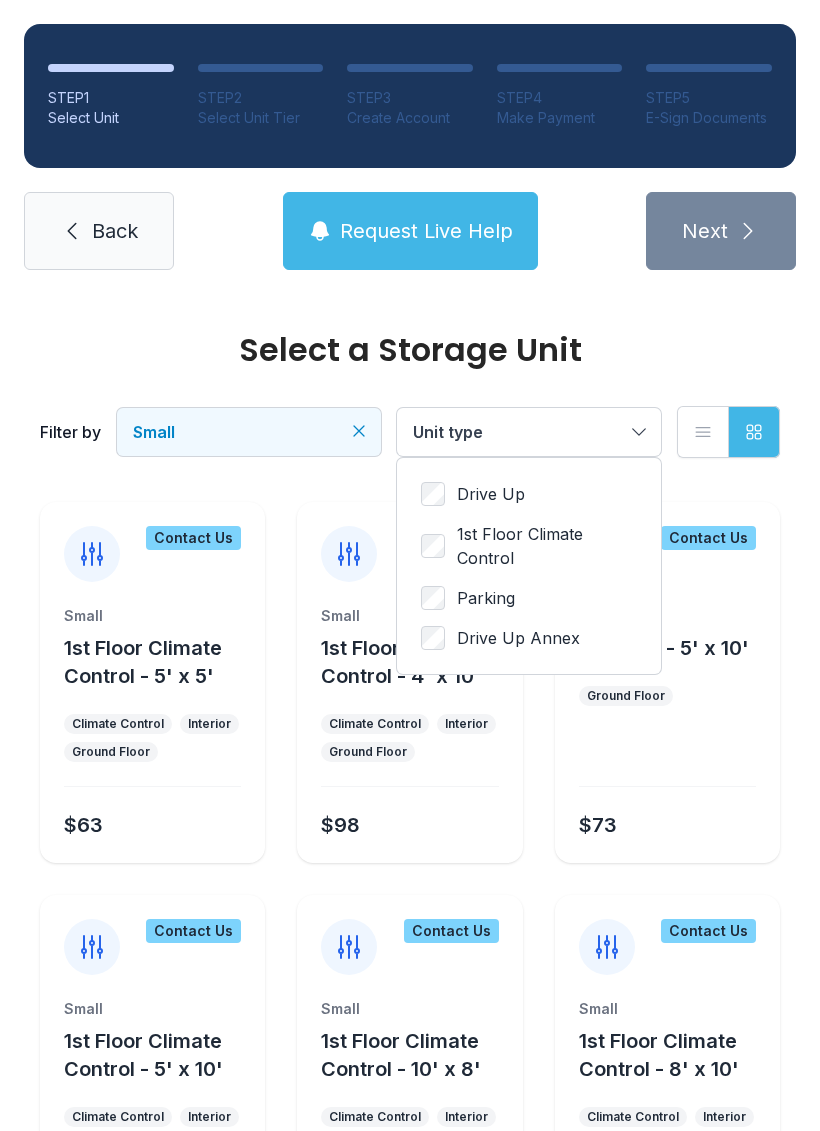 click on "Drive Up" at bounding box center [529, 494] 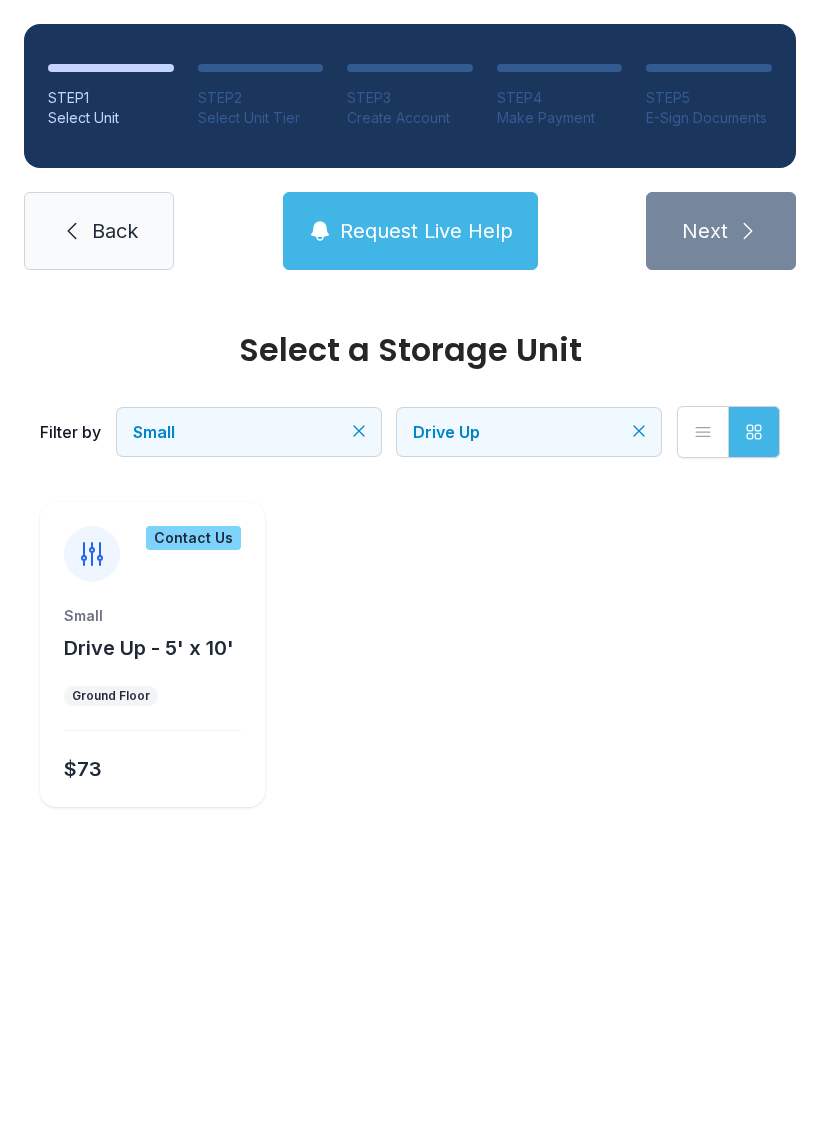 click on "Contact Us Small Drive Up - 5' x 10' Ground Floor $73" at bounding box center (152, 654) 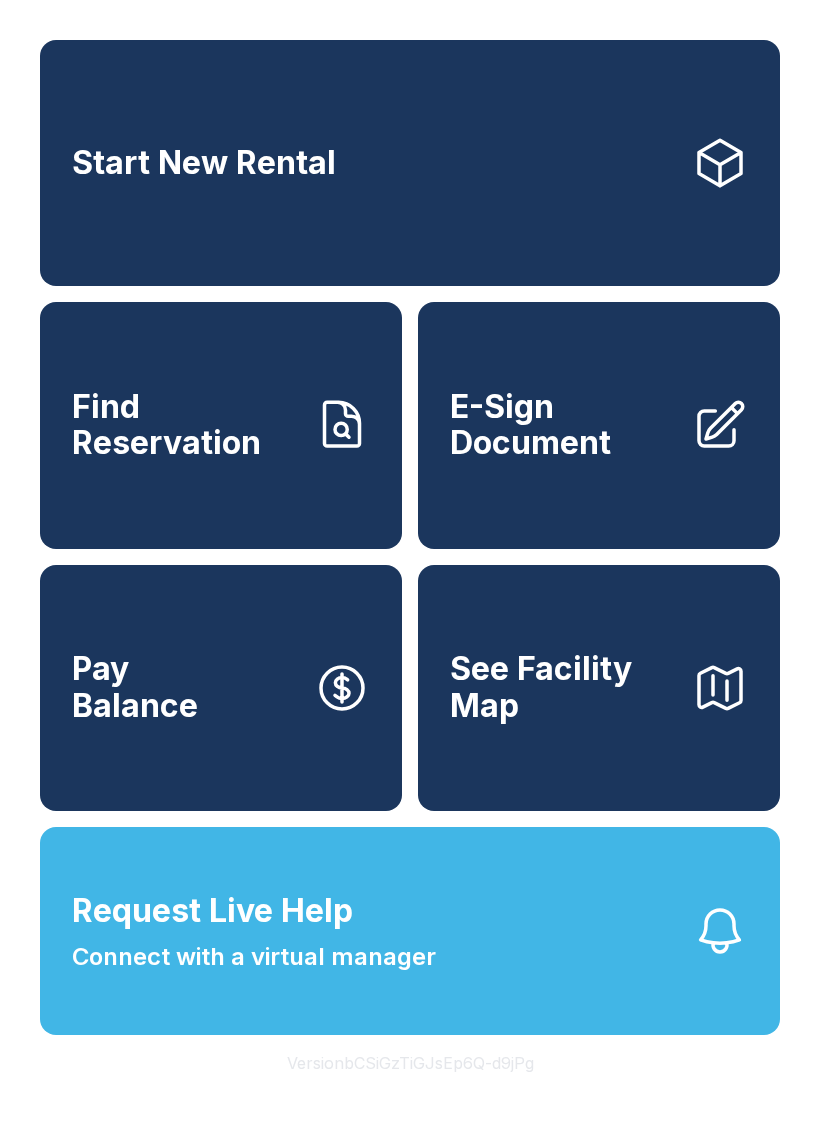click on "Start New Rental" at bounding box center [410, 163] 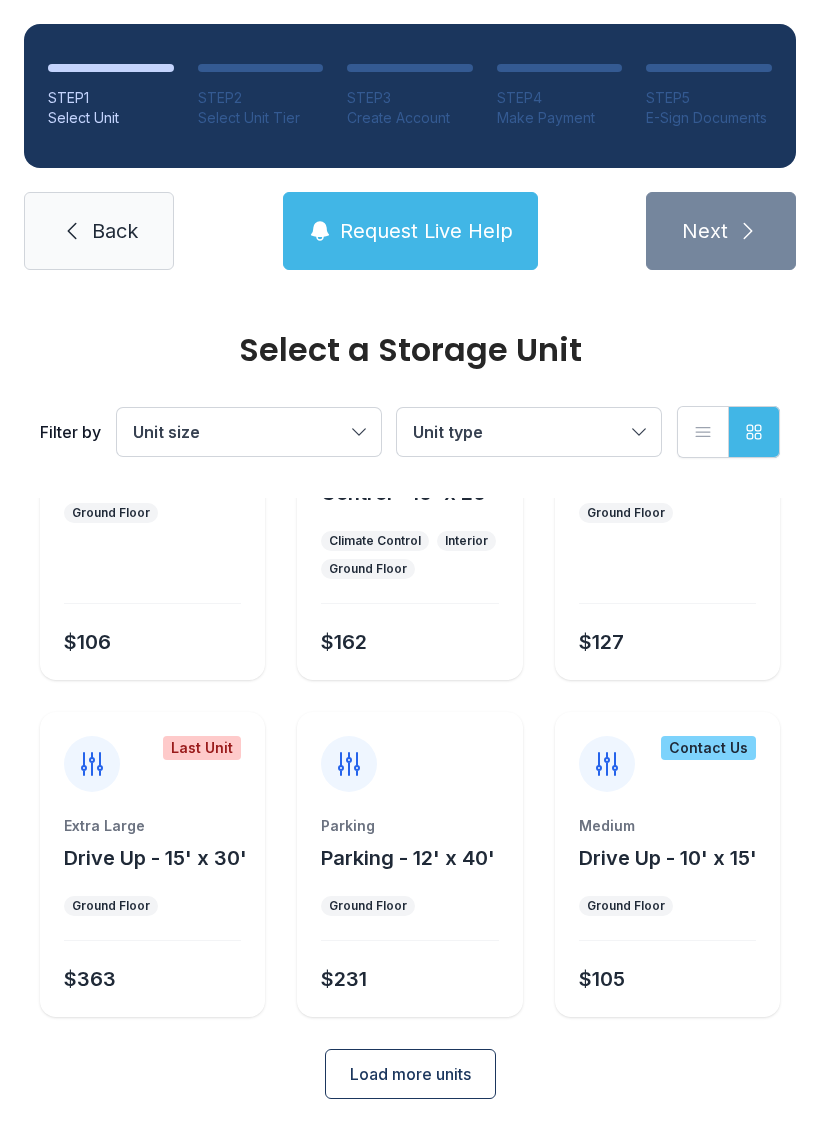 scroll, scrollTop: 182, scrollLeft: 0, axis: vertical 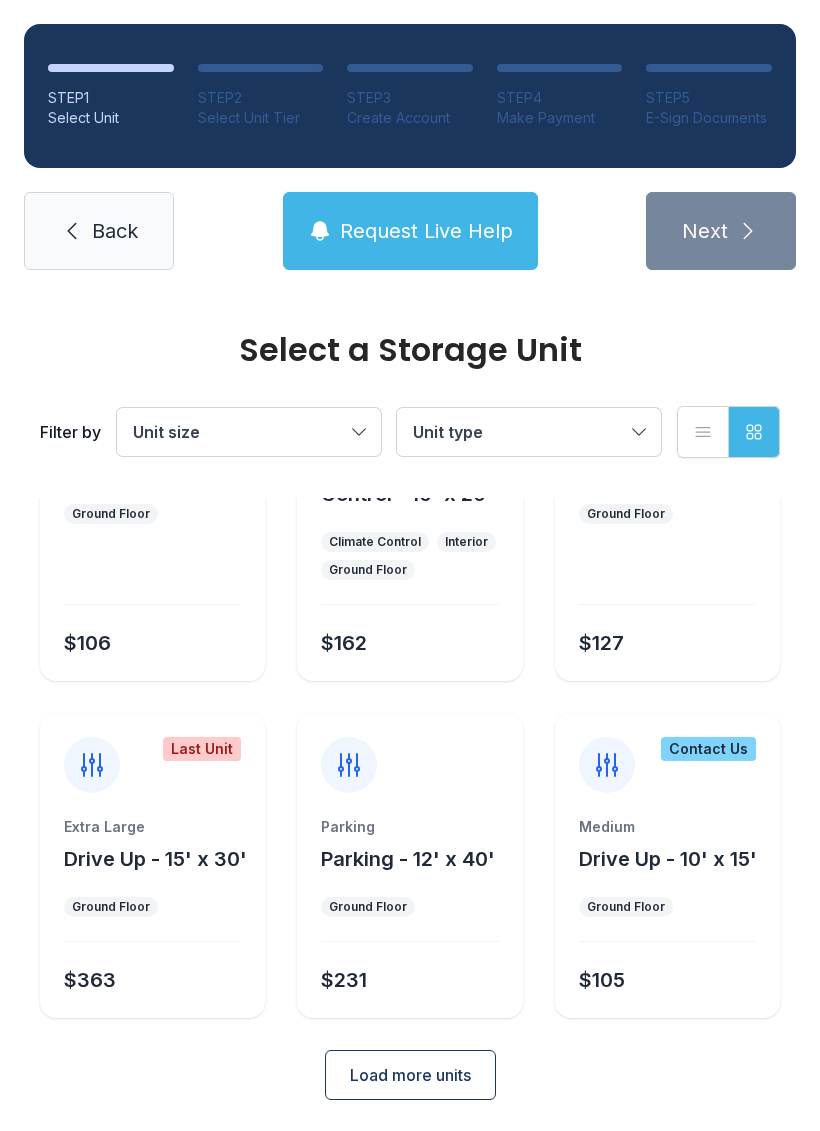 click on "Load more units" at bounding box center (410, 1075) 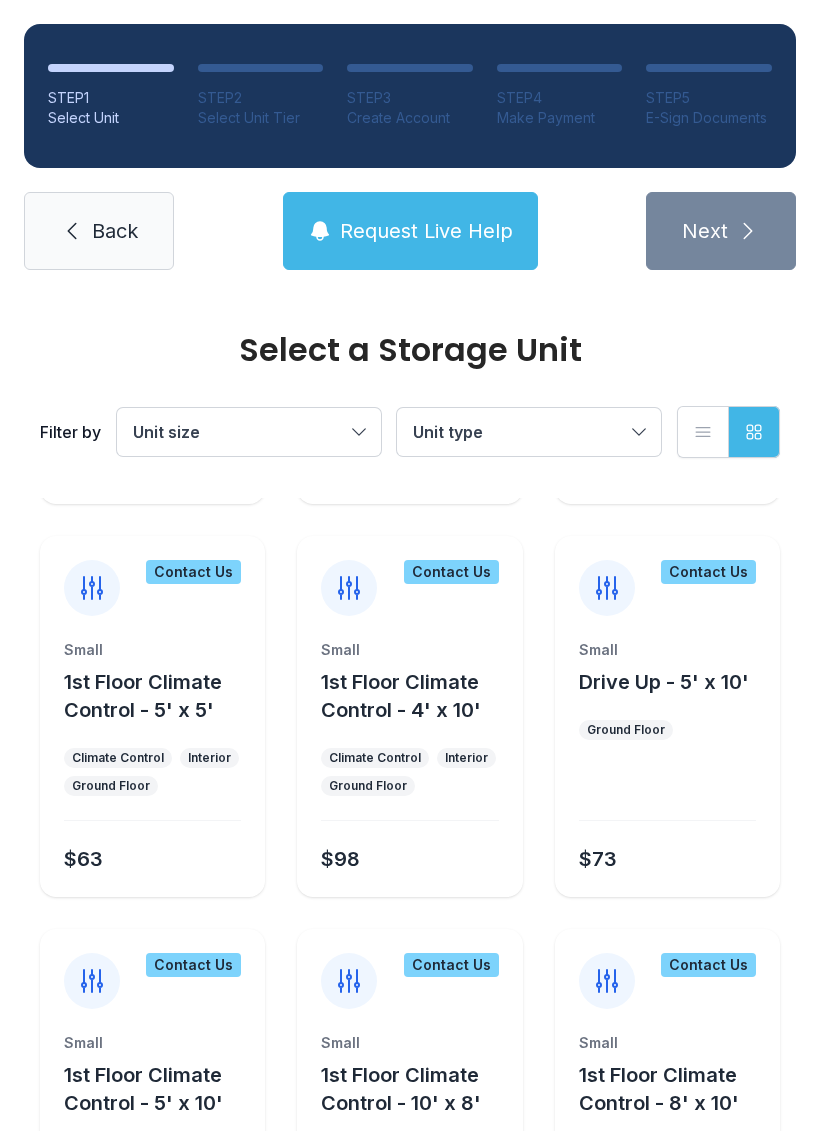 scroll, scrollTop: 689, scrollLeft: 0, axis: vertical 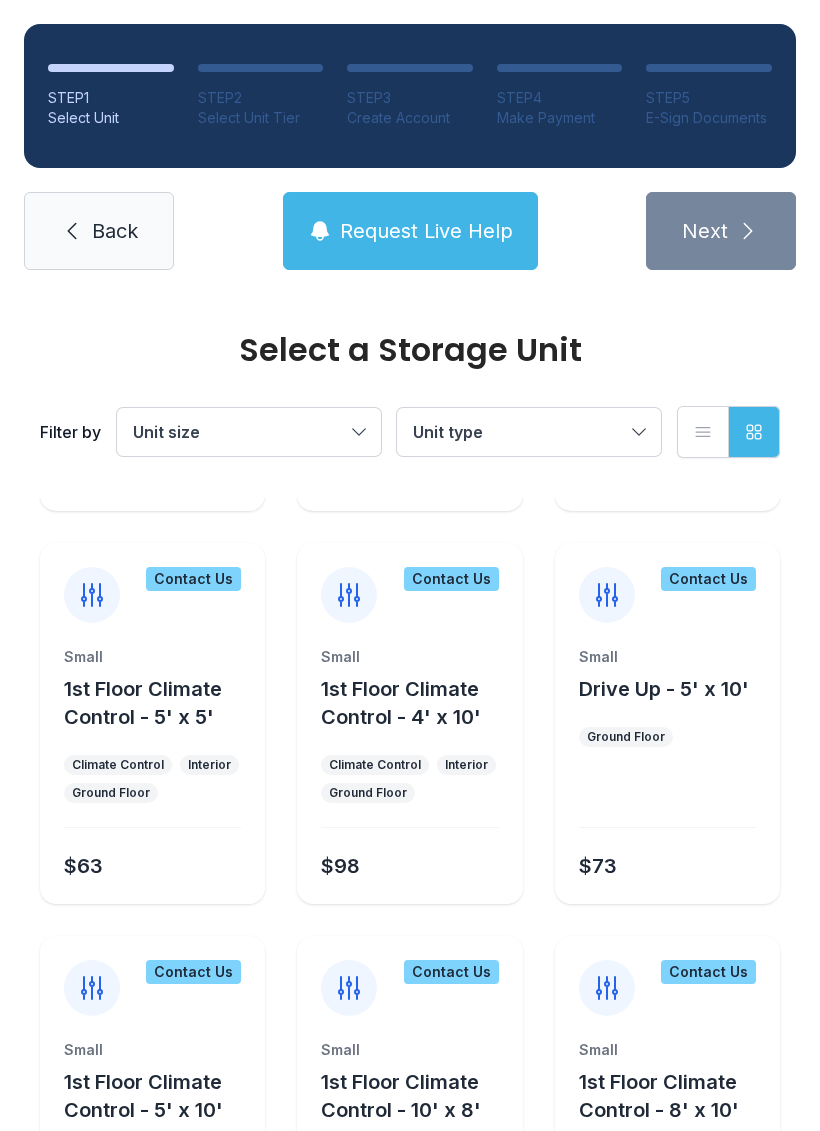 click at bounding box center (152, 69) 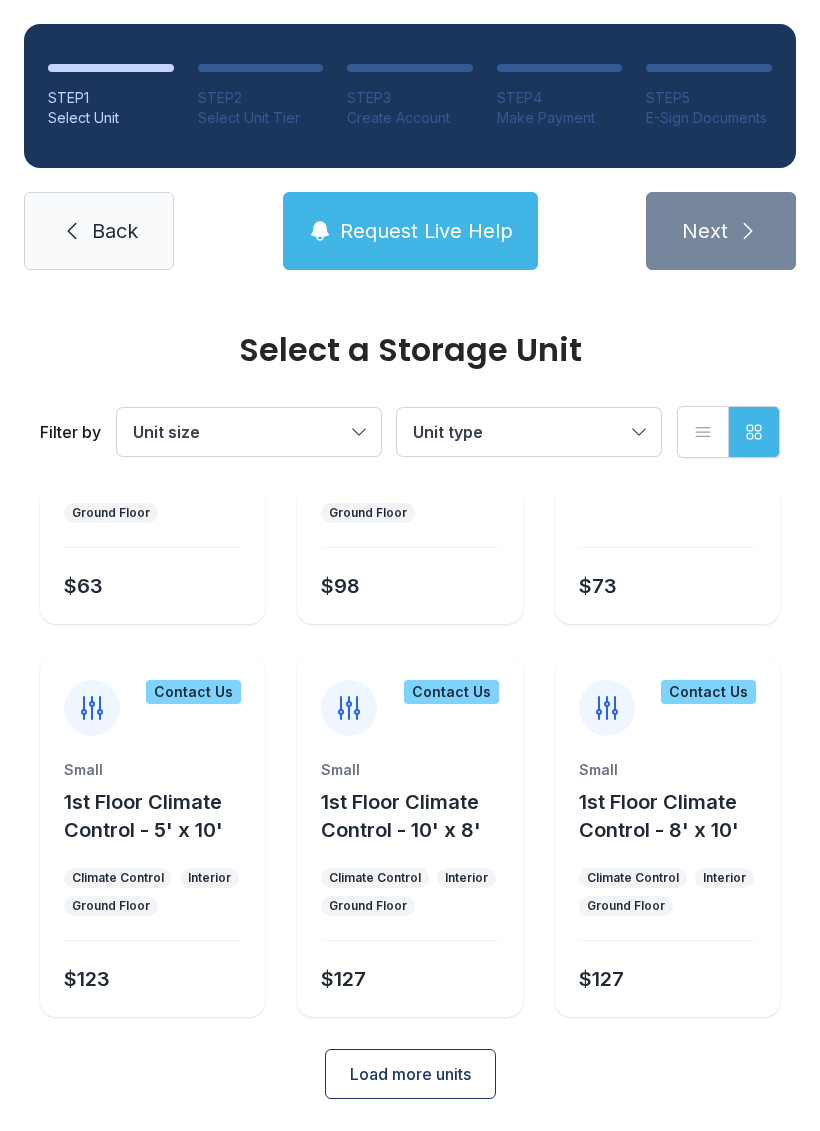 scroll, scrollTop: 968, scrollLeft: 0, axis: vertical 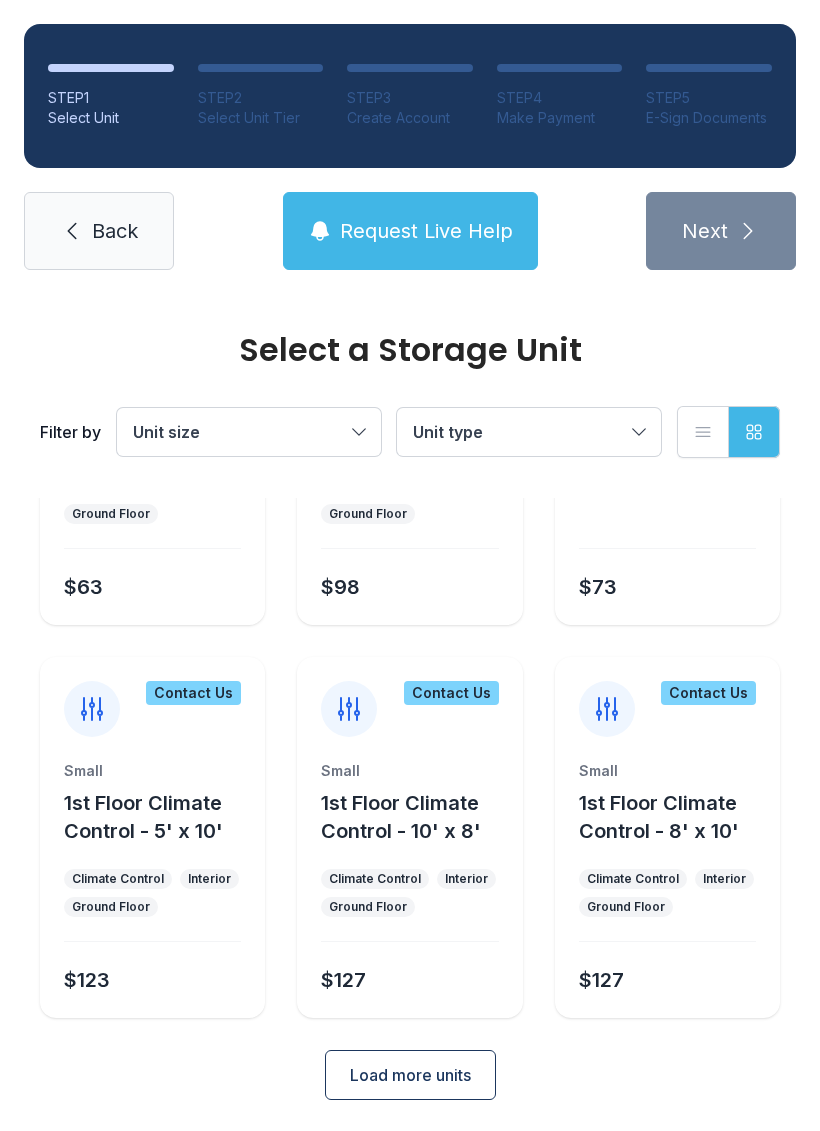 click on "Load more units" at bounding box center [410, 1075] 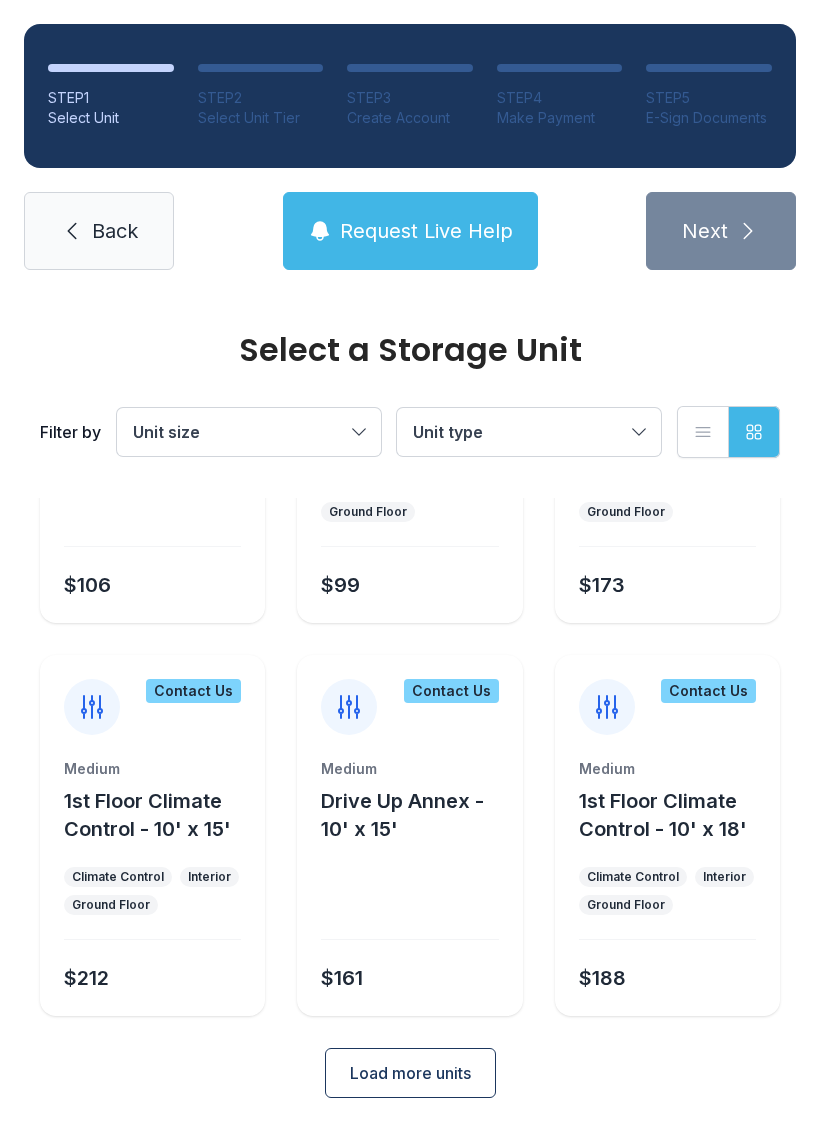 scroll, scrollTop: 1754, scrollLeft: 0, axis: vertical 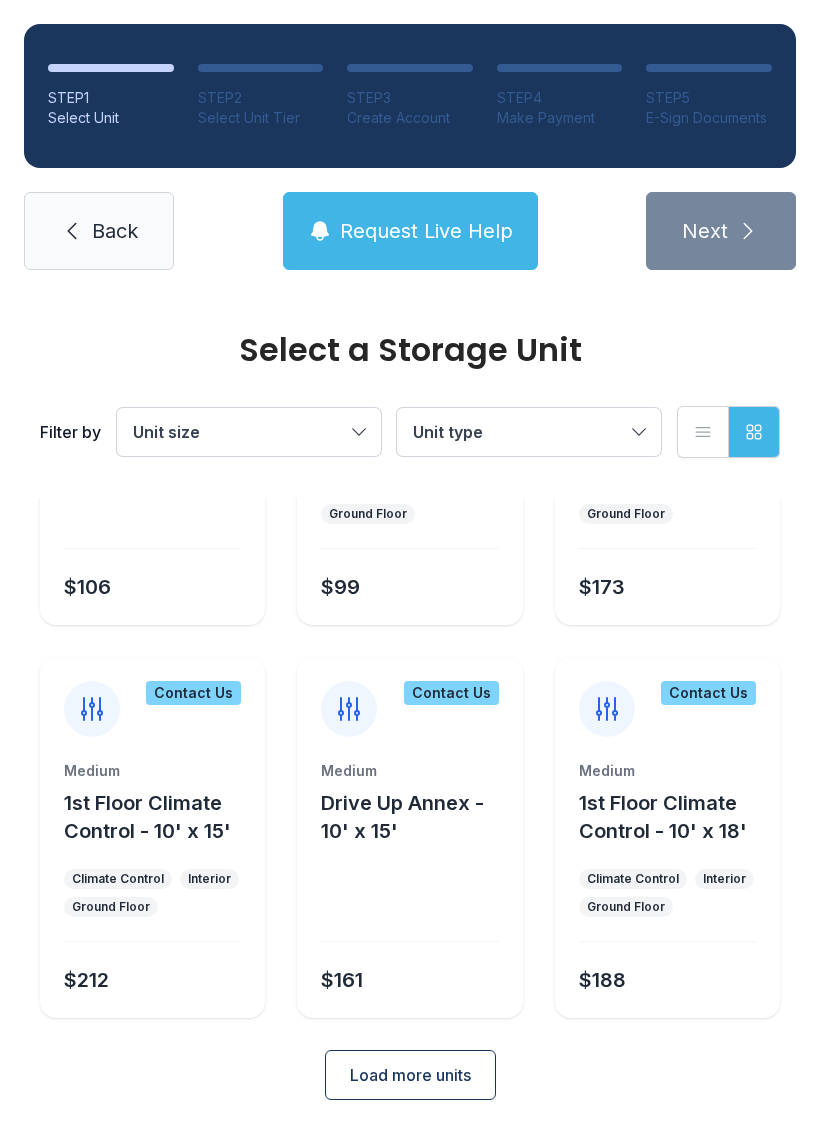 click on "Load more units" at bounding box center [410, 1075] 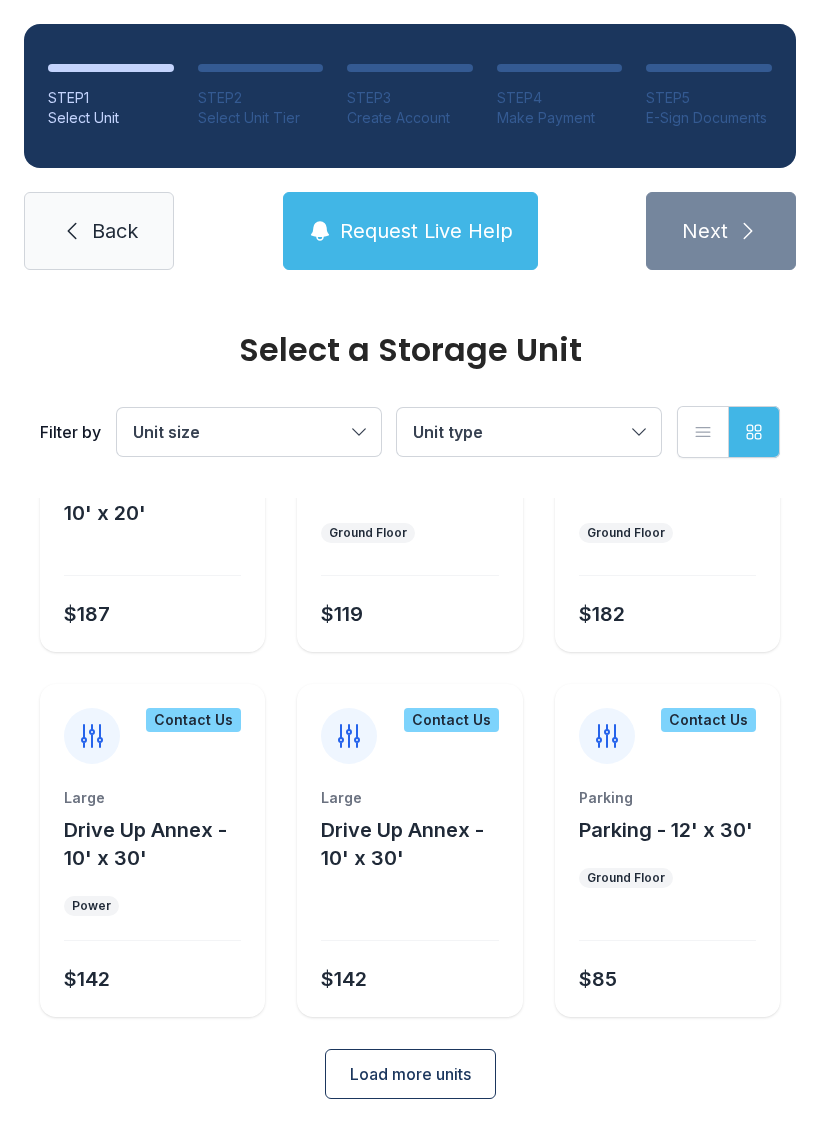 scroll, scrollTop: 2464, scrollLeft: 0, axis: vertical 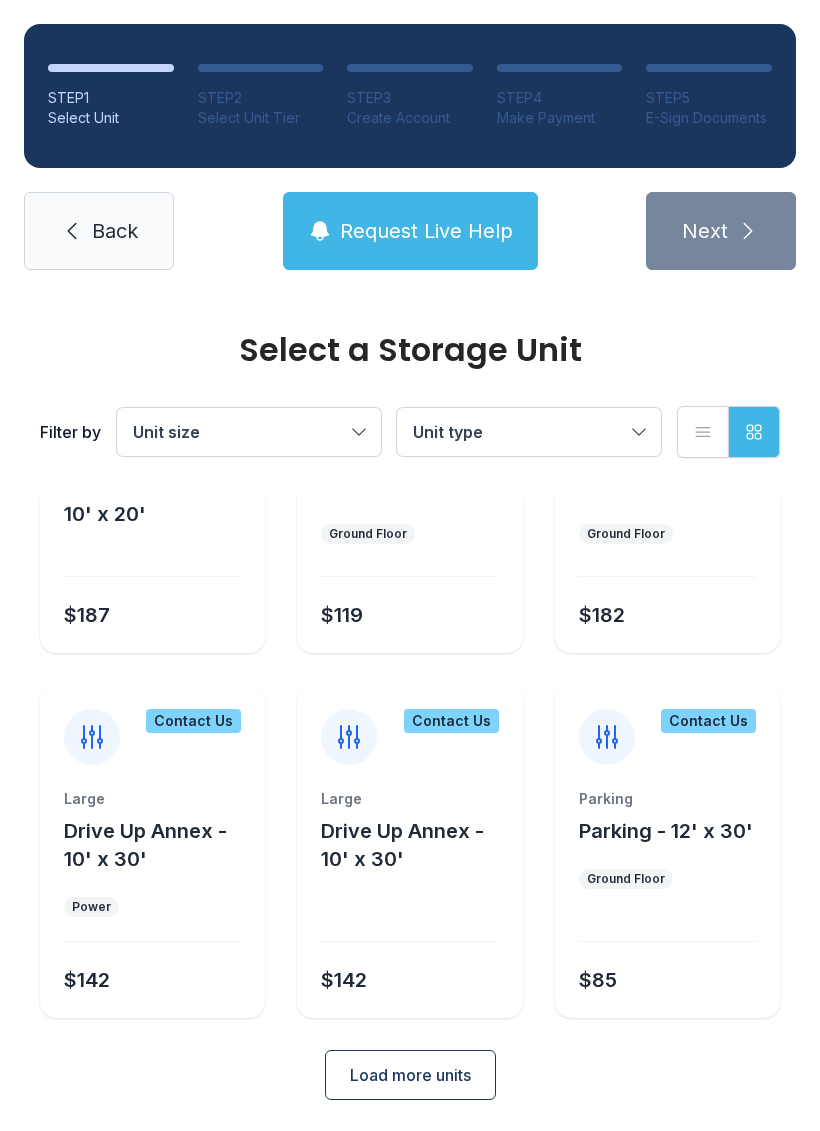 click on "Request Live Help" at bounding box center (410, 231) 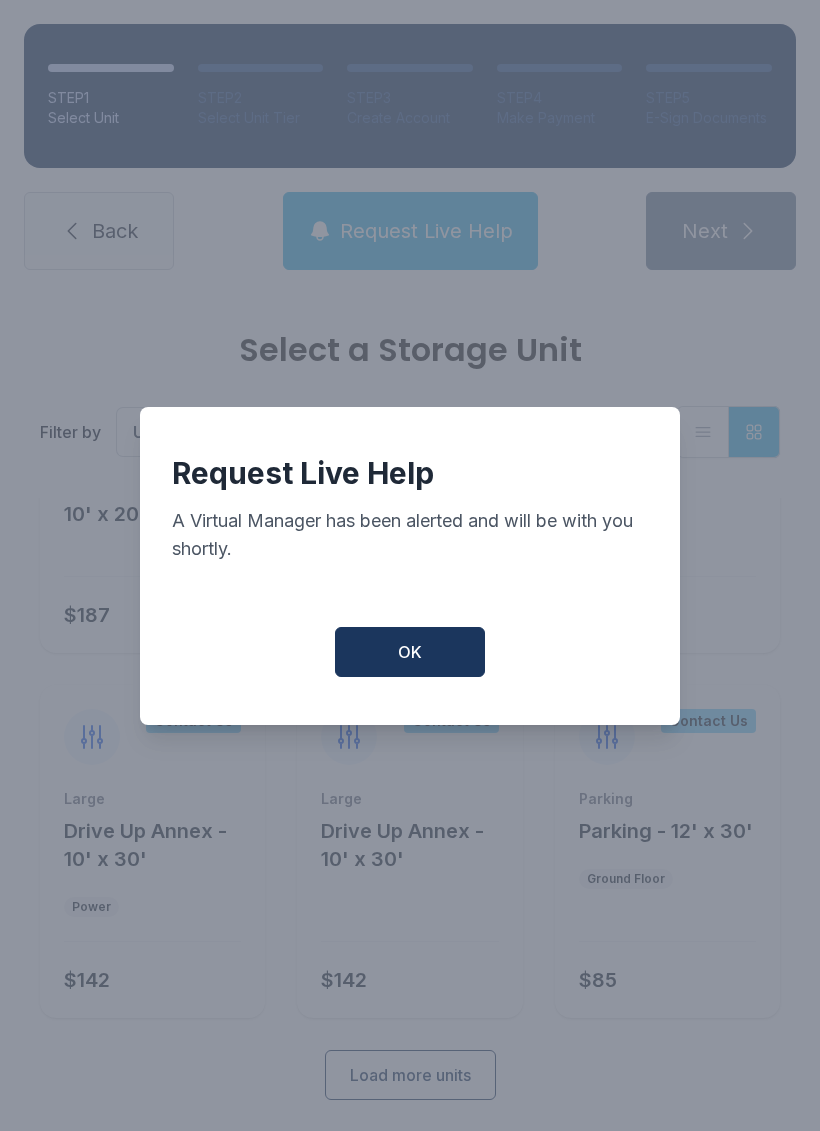click on "OK" at bounding box center (410, 652) 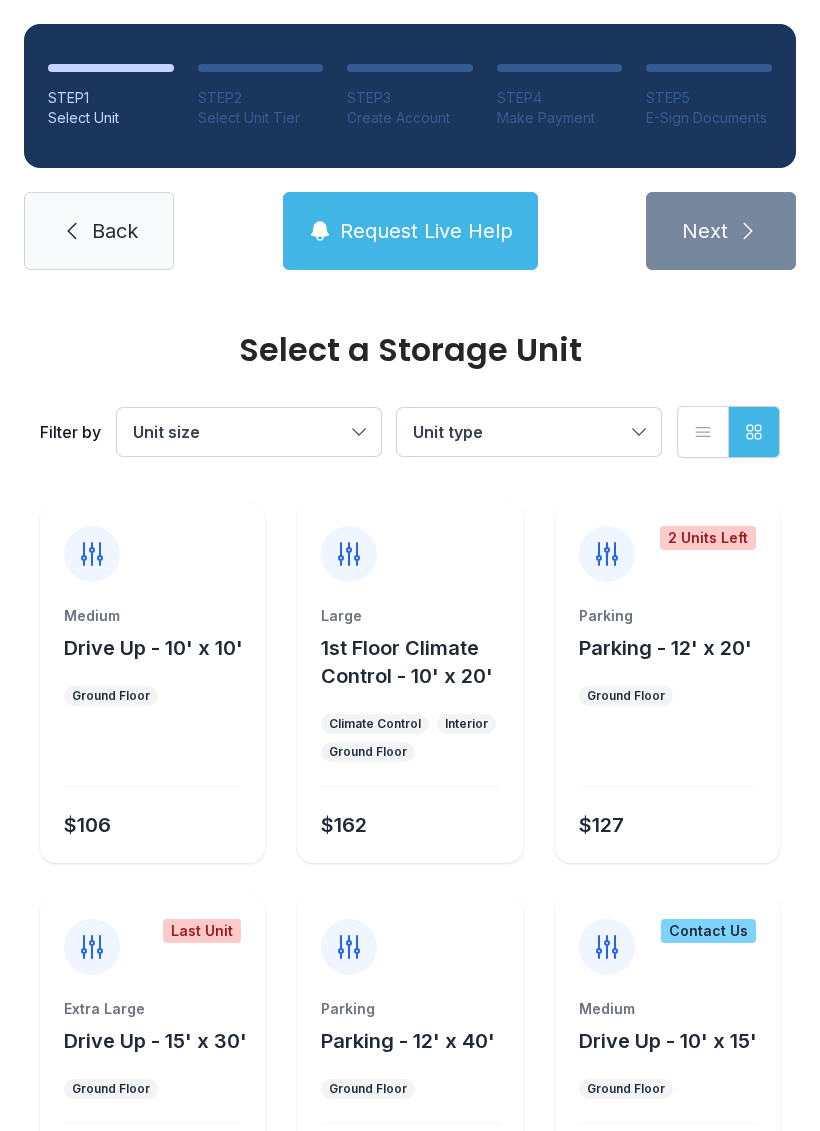 scroll, scrollTop: 0, scrollLeft: 0, axis: both 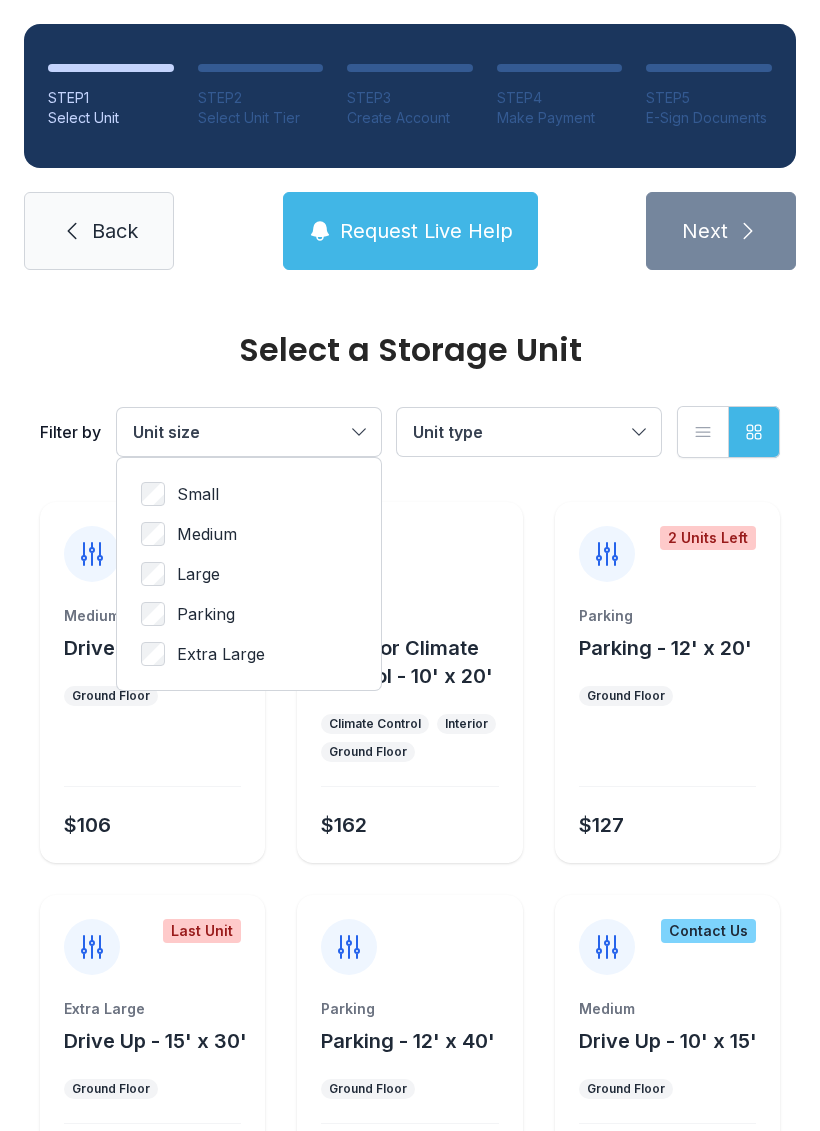 click on "Small" at bounding box center (249, 494) 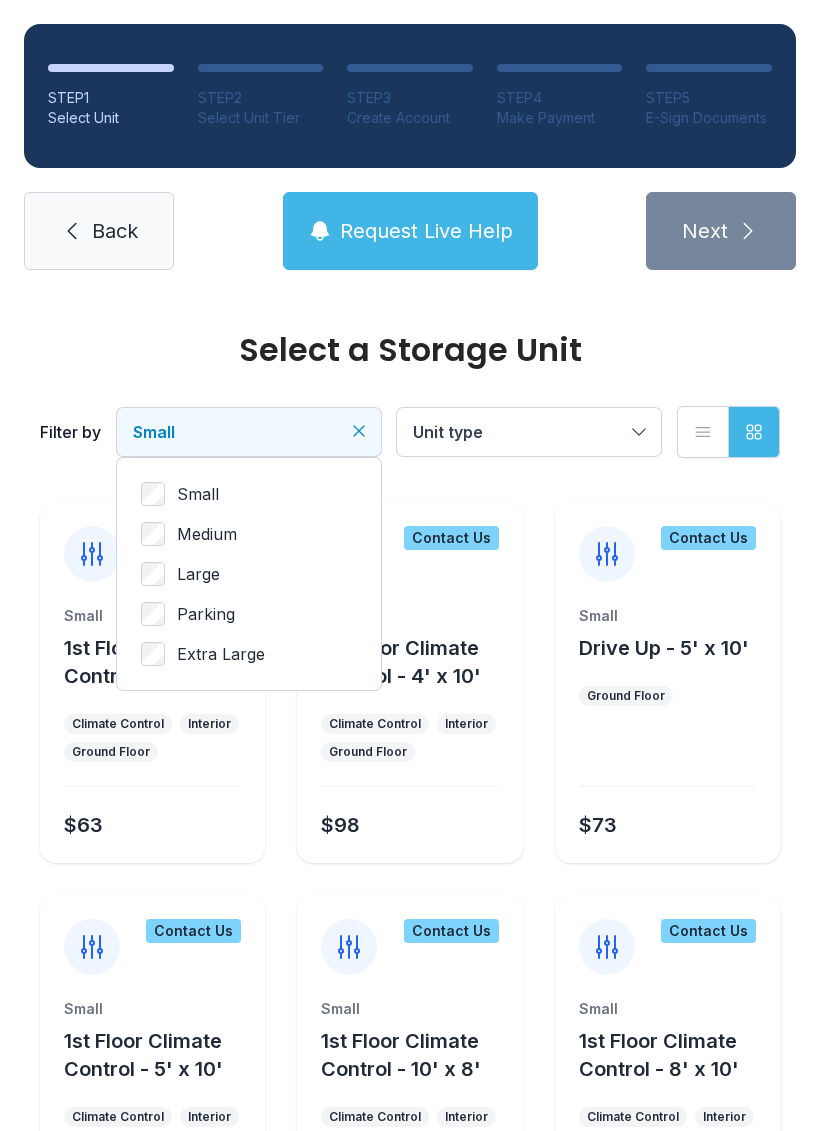 click on "Unit type" at bounding box center [519, 432] 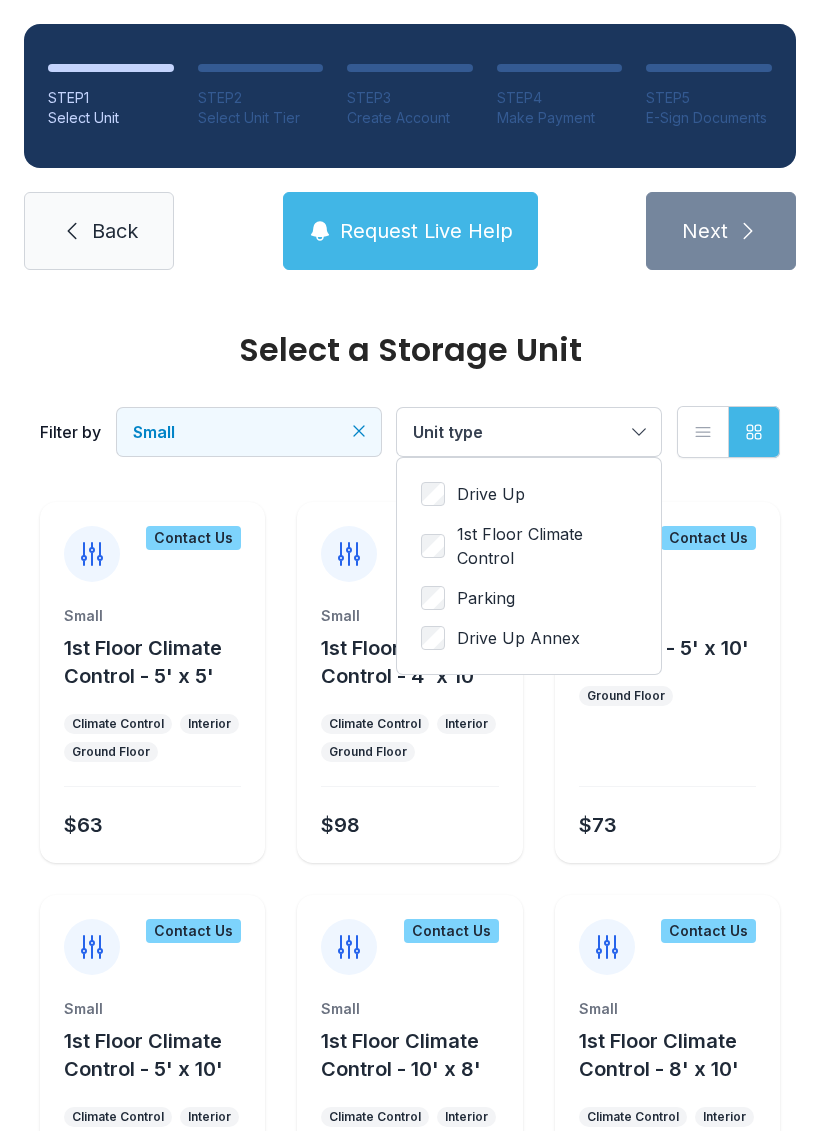 click on "Drive Up" at bounding box center [491, 494] 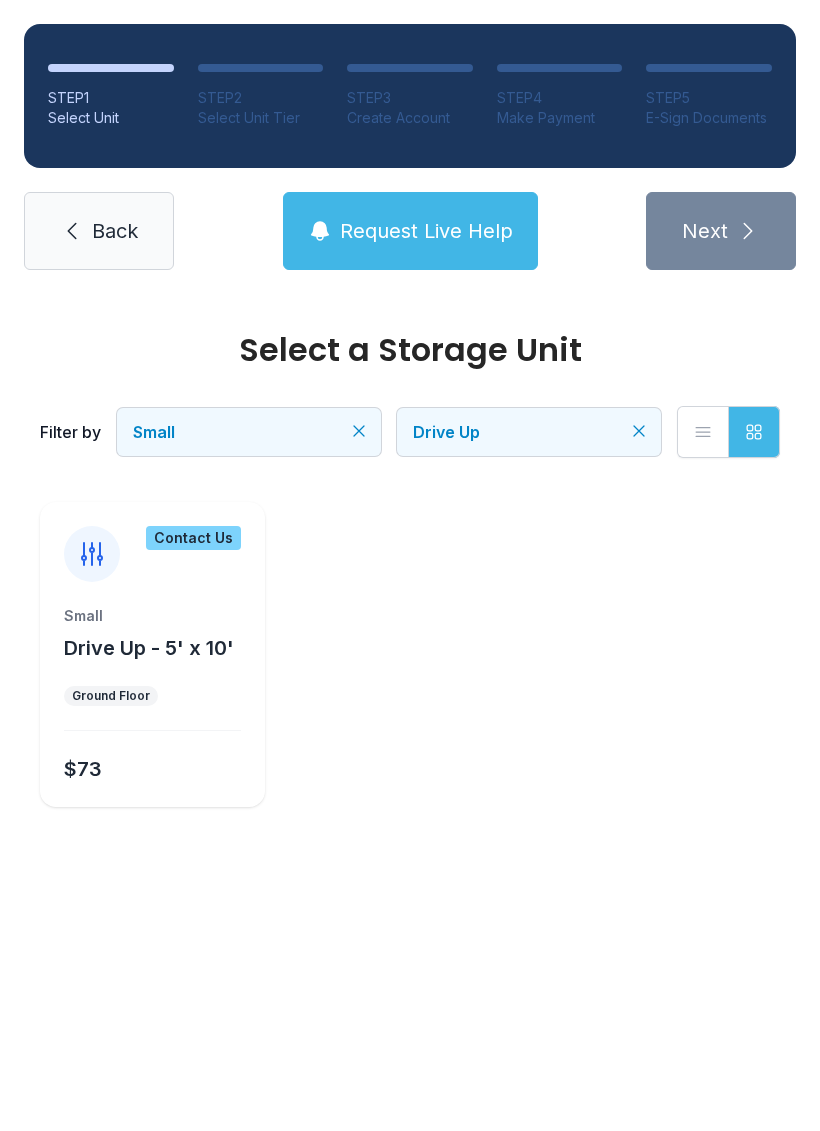 click on "Contact Us Small Drive Up - 5' x 10' Ground Floor $73" at bounding box center (410, 654) 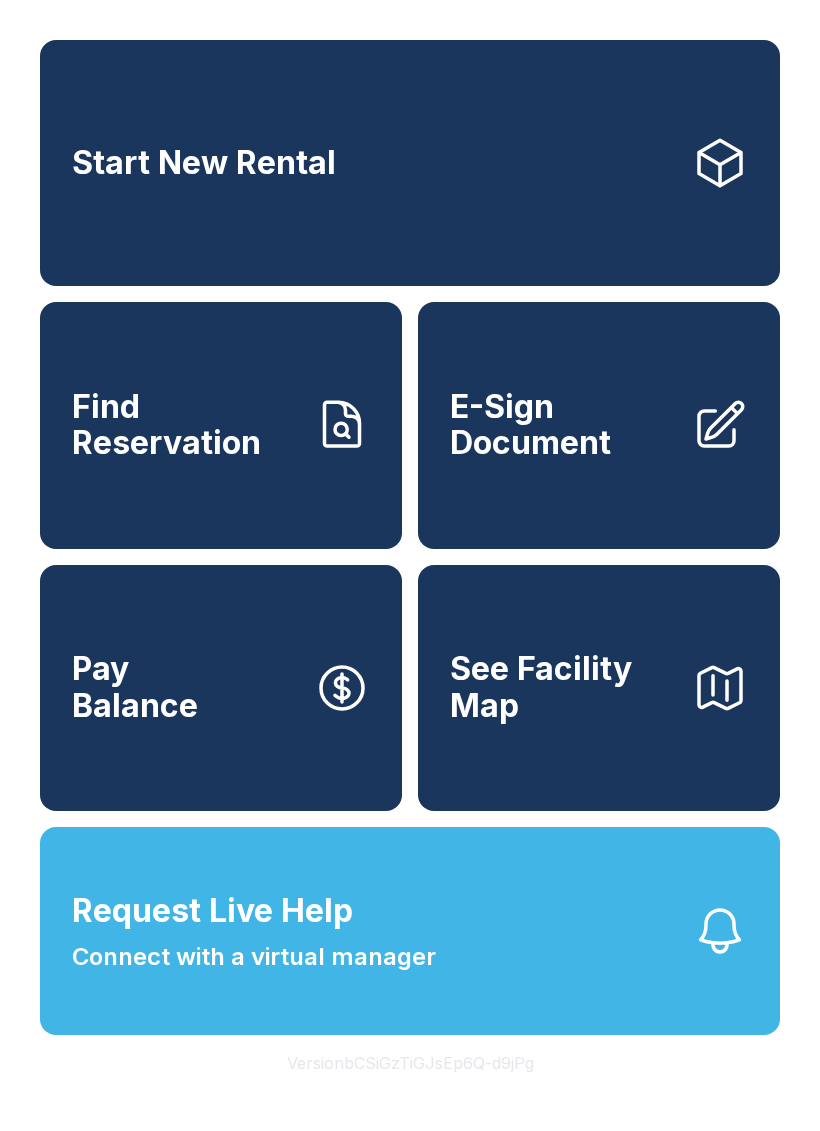 click on "Find Reservation" at bounding box center [185, 425] 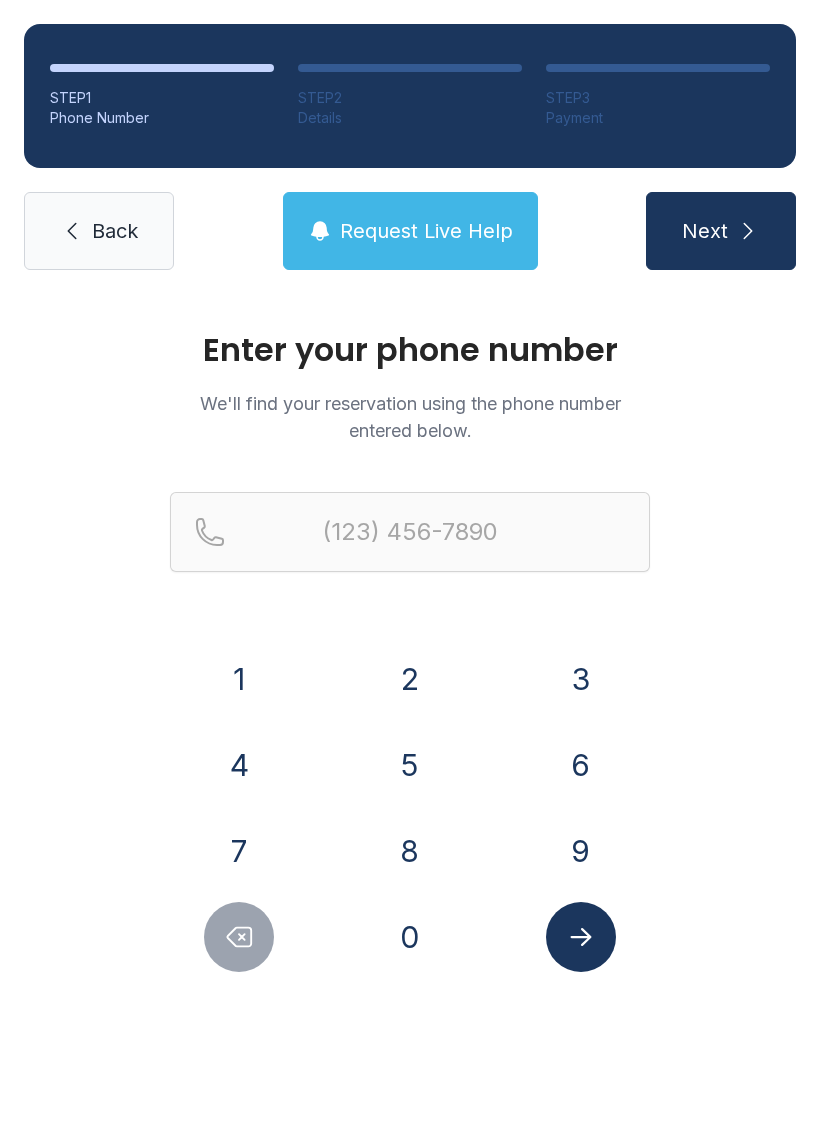 click on "9" at bounding box center (239, 679) 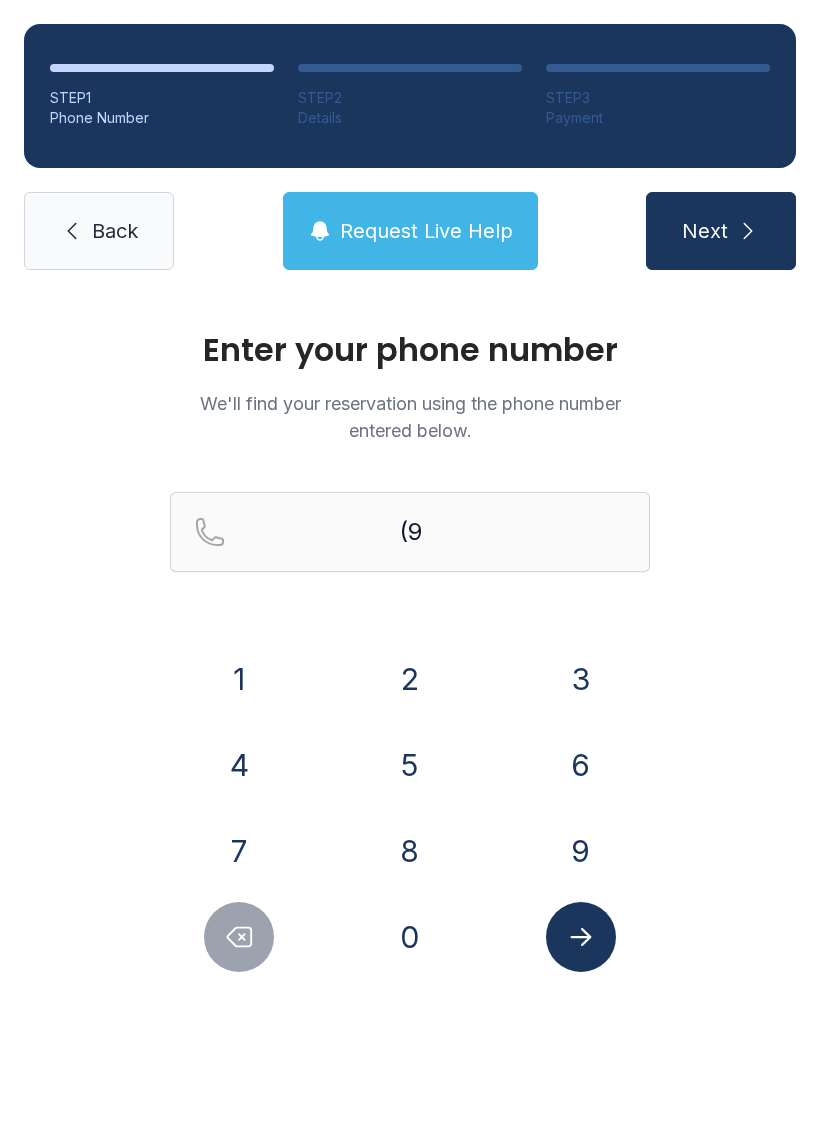 click on "1" at bounding box center [239, 679] 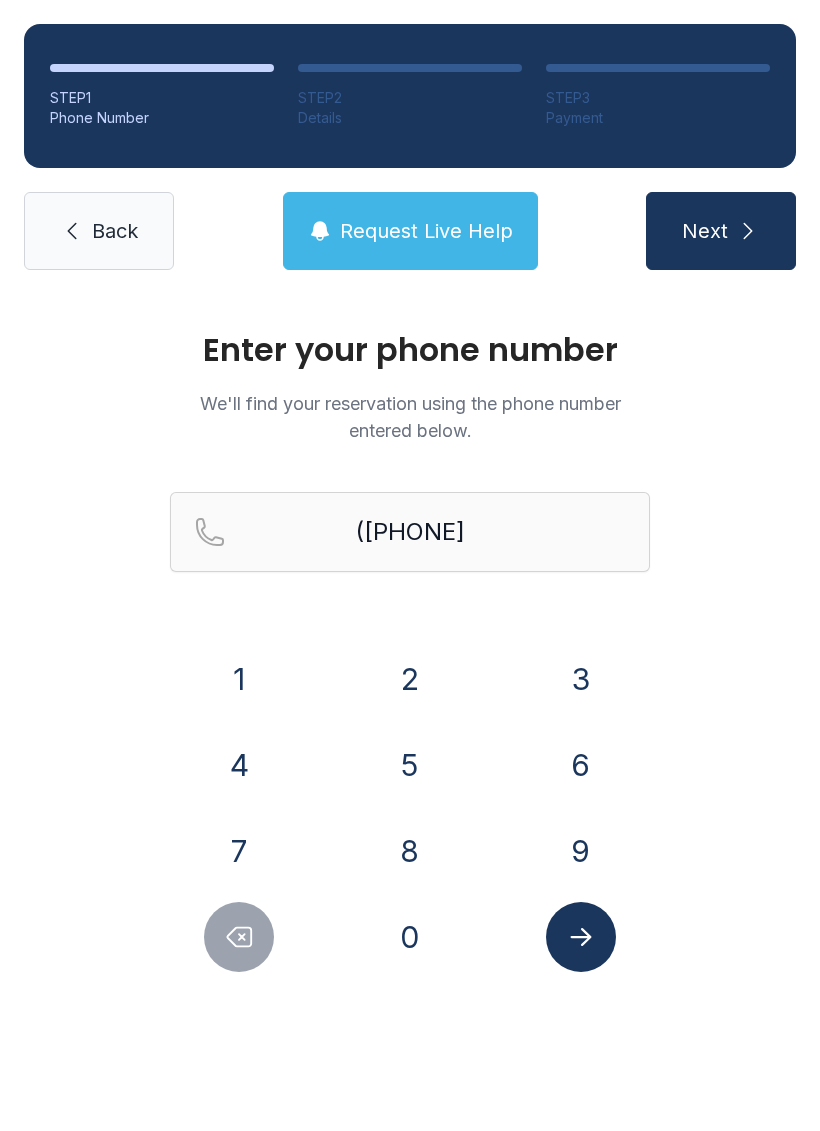 click on "2" at bounding box center (239, 679) 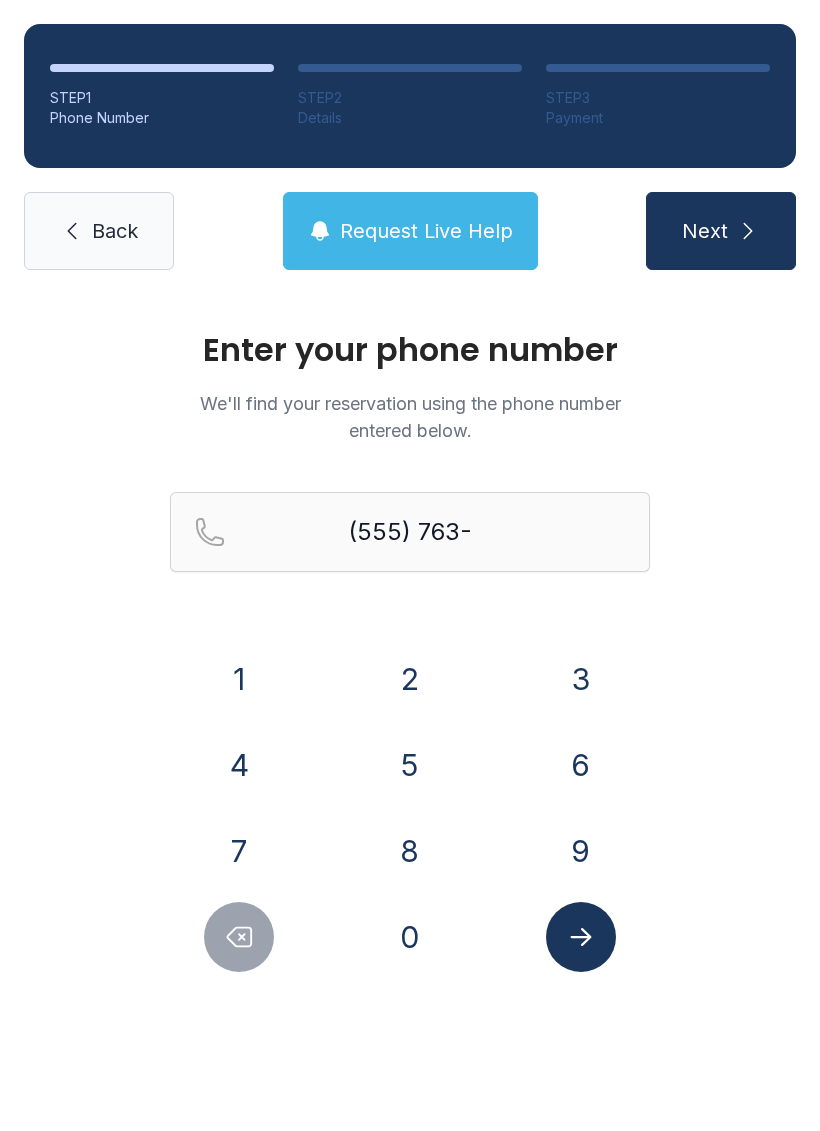 click on "8" at bounding box center [239, 679] 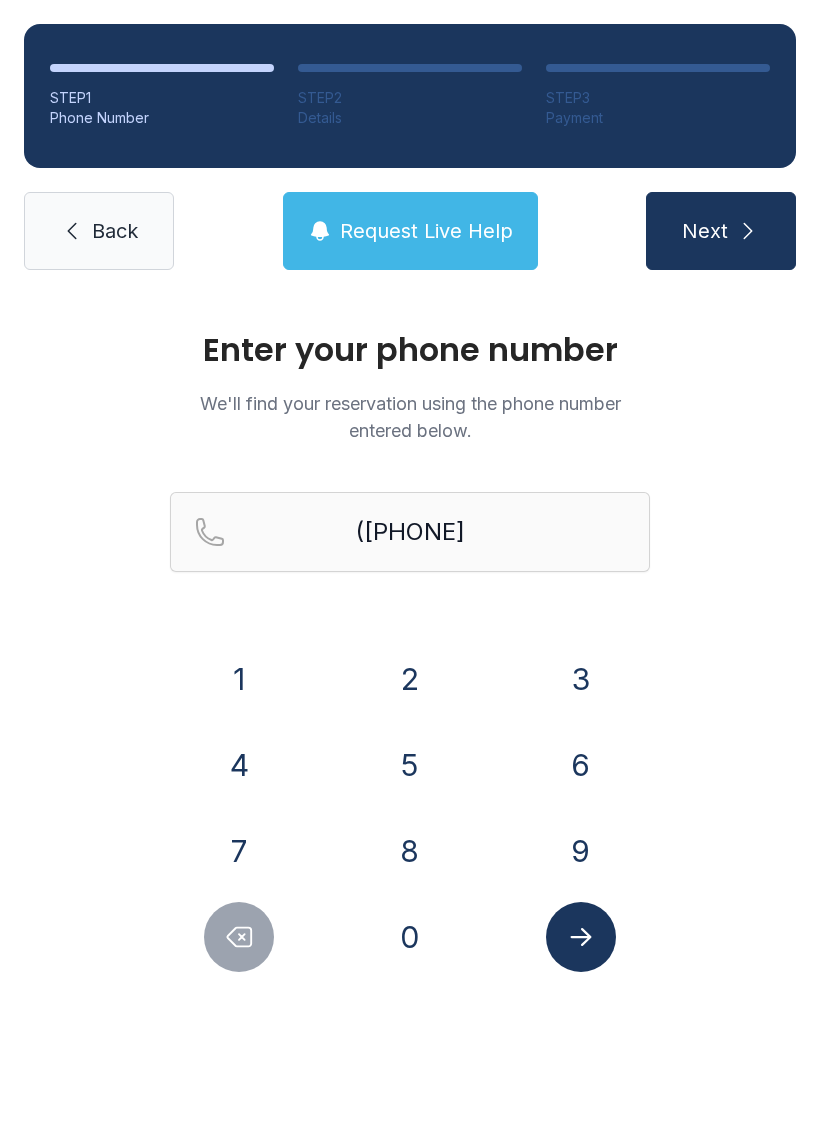 click on "6" at bounding box center (239, 679) 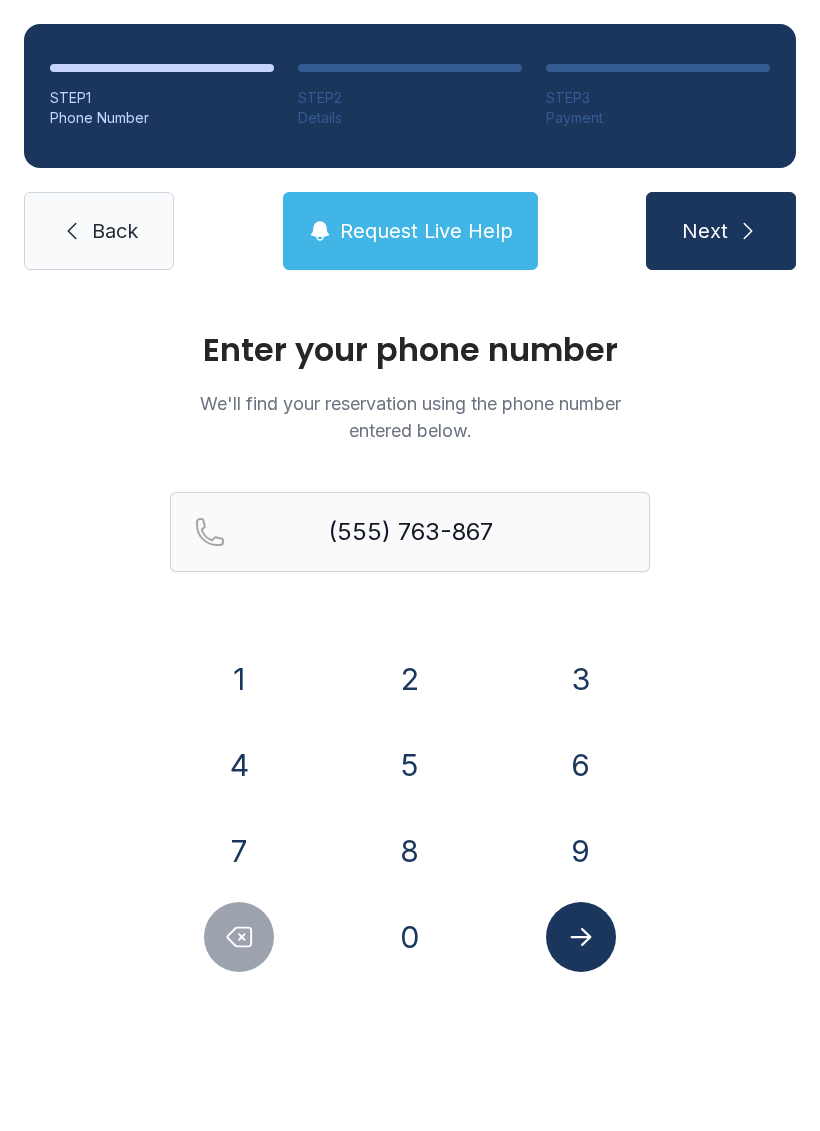 click on "9" at bounding box center (239, 679) 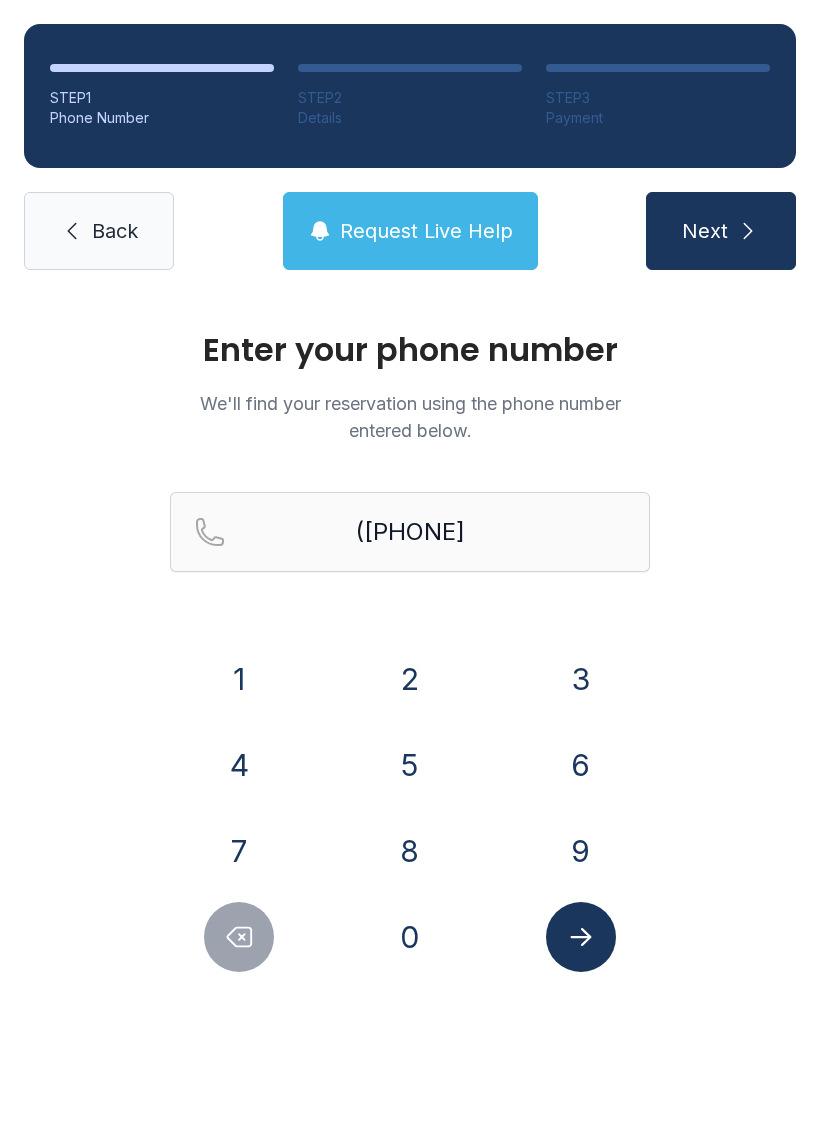 click on "Next" at bounding box center [721, 231] 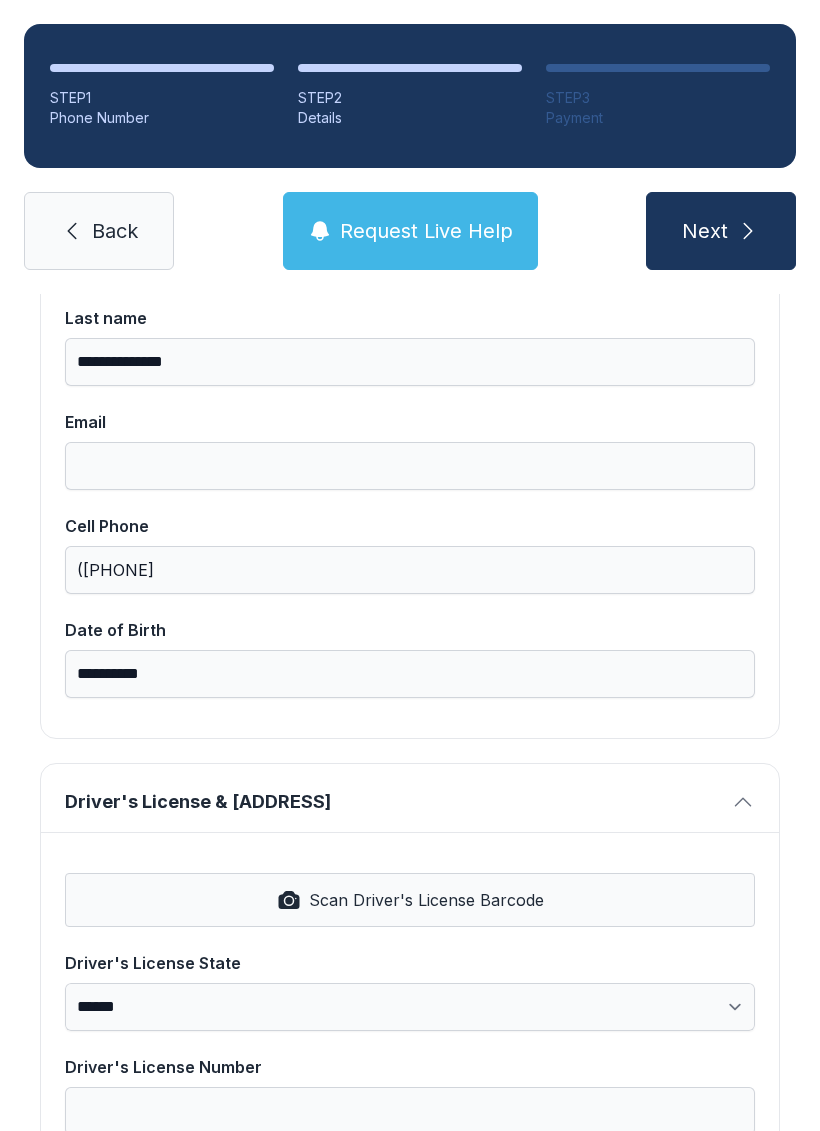 scroll, scrollTop: 321, scrollLeft: 0, axis: vertical 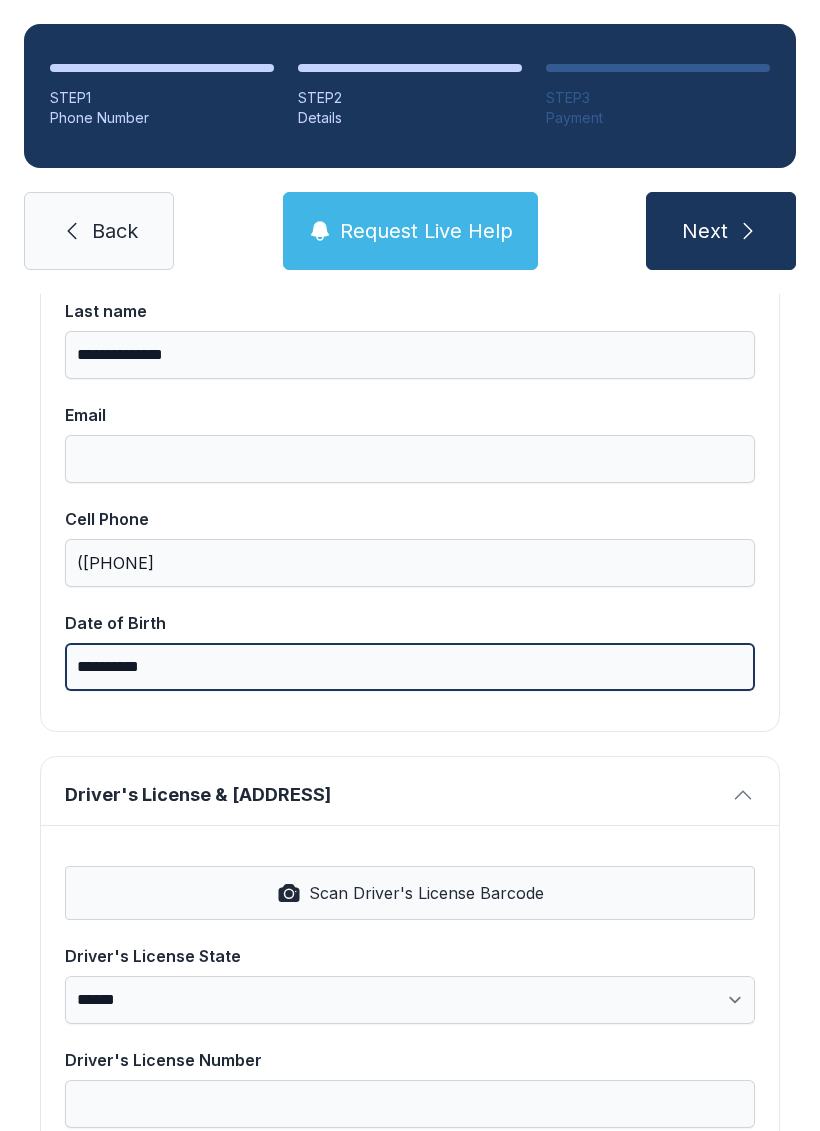 click on "**********" at bounding box center (410, 667) 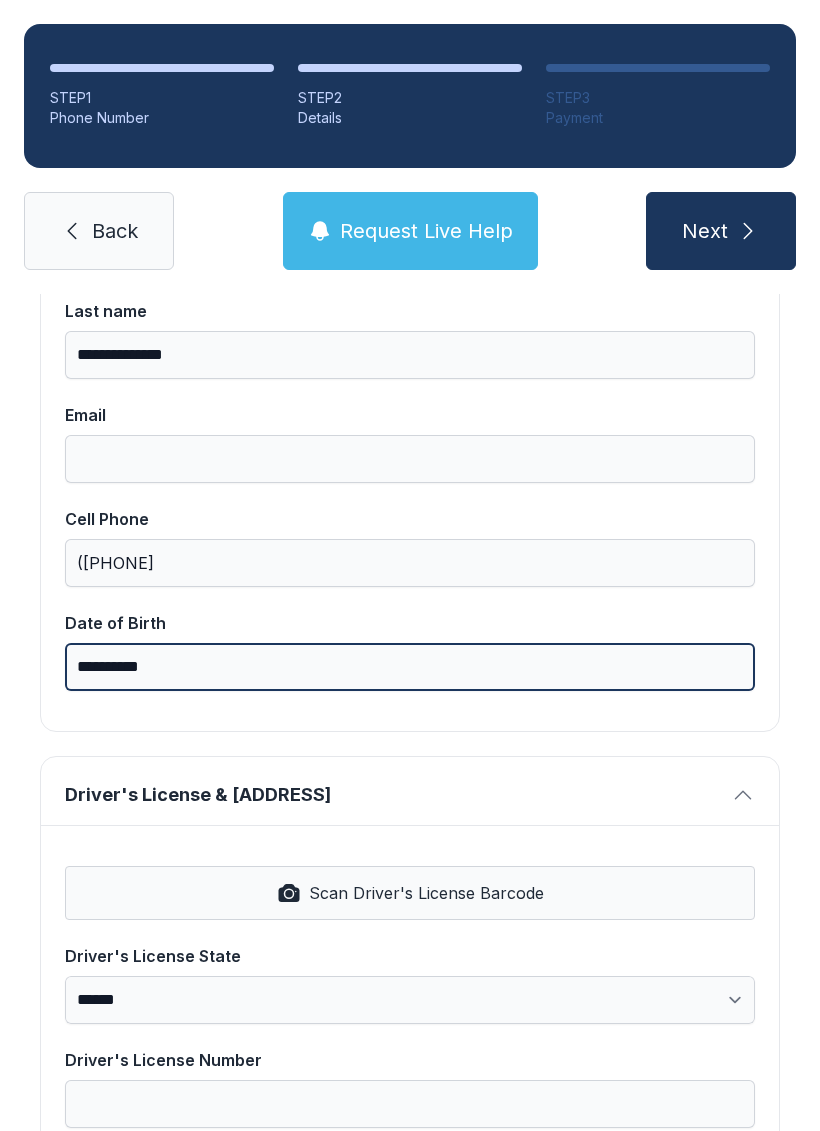 type on "**********" 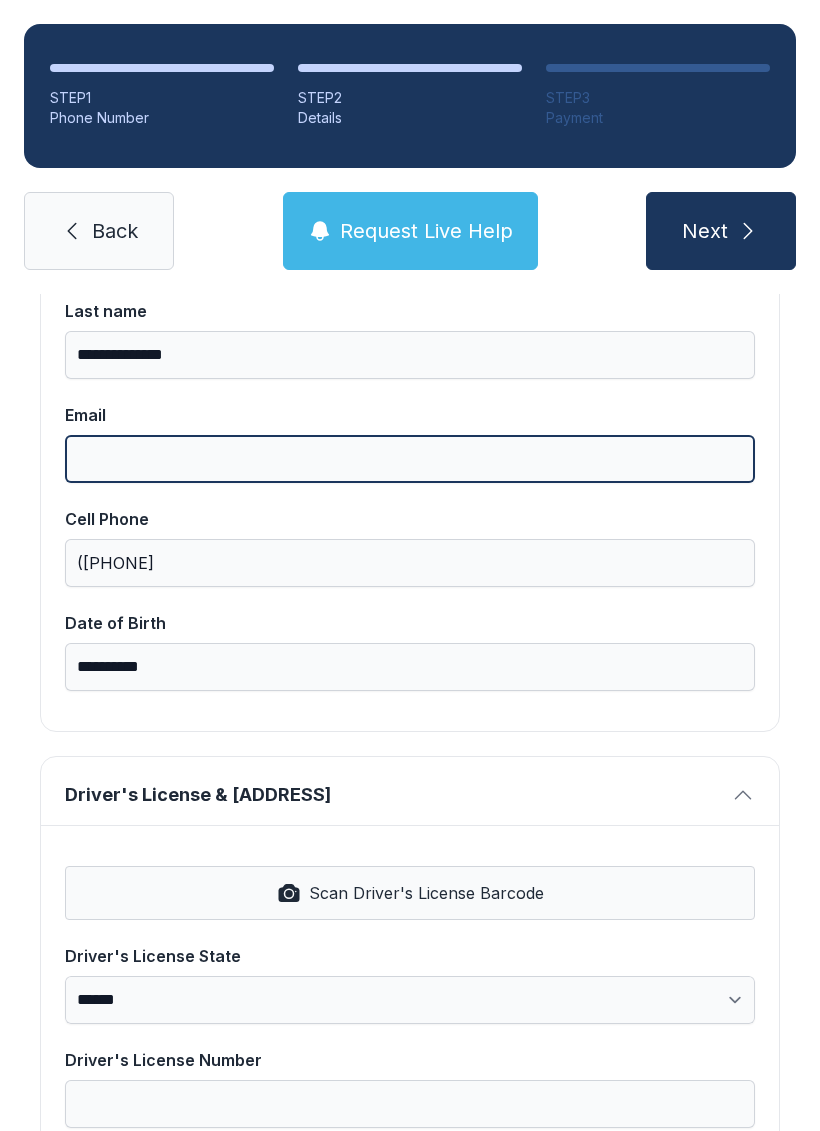 click on "Email" at bounding box center [410, 459] 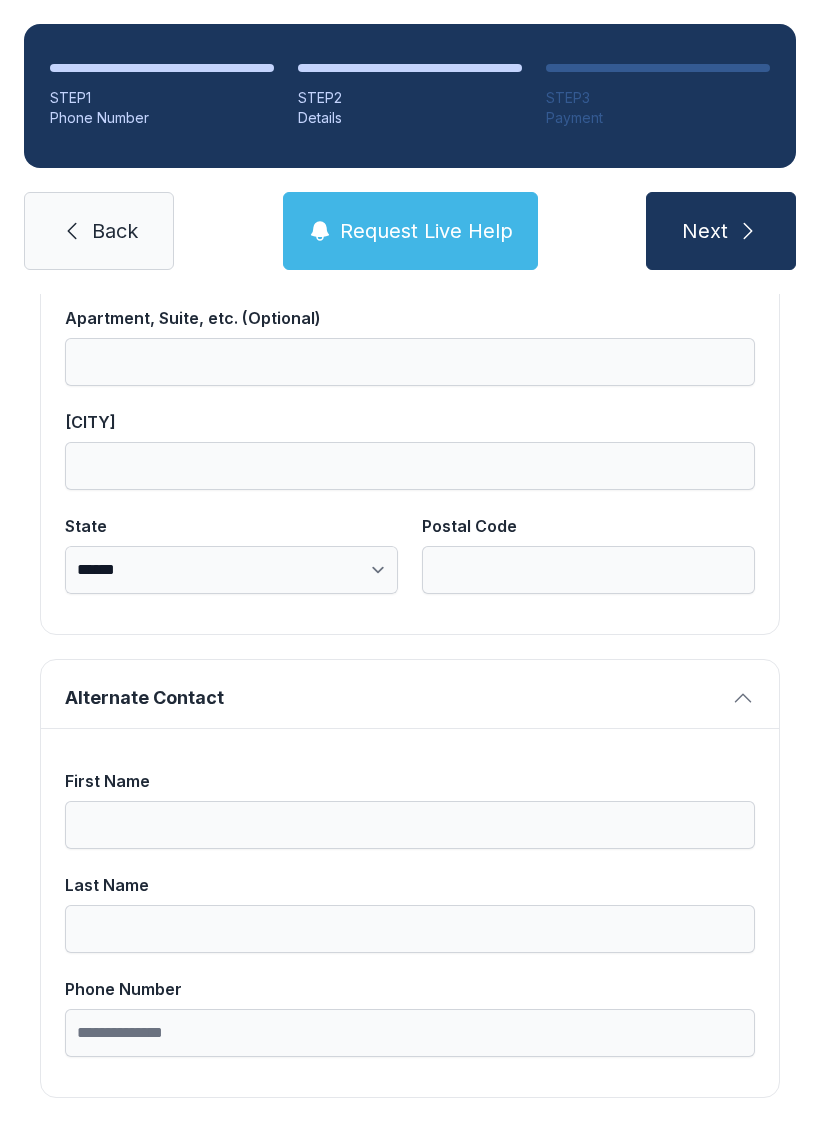 scroll, scrollTop: 1269, scrollLeft: 0, axis: vertical 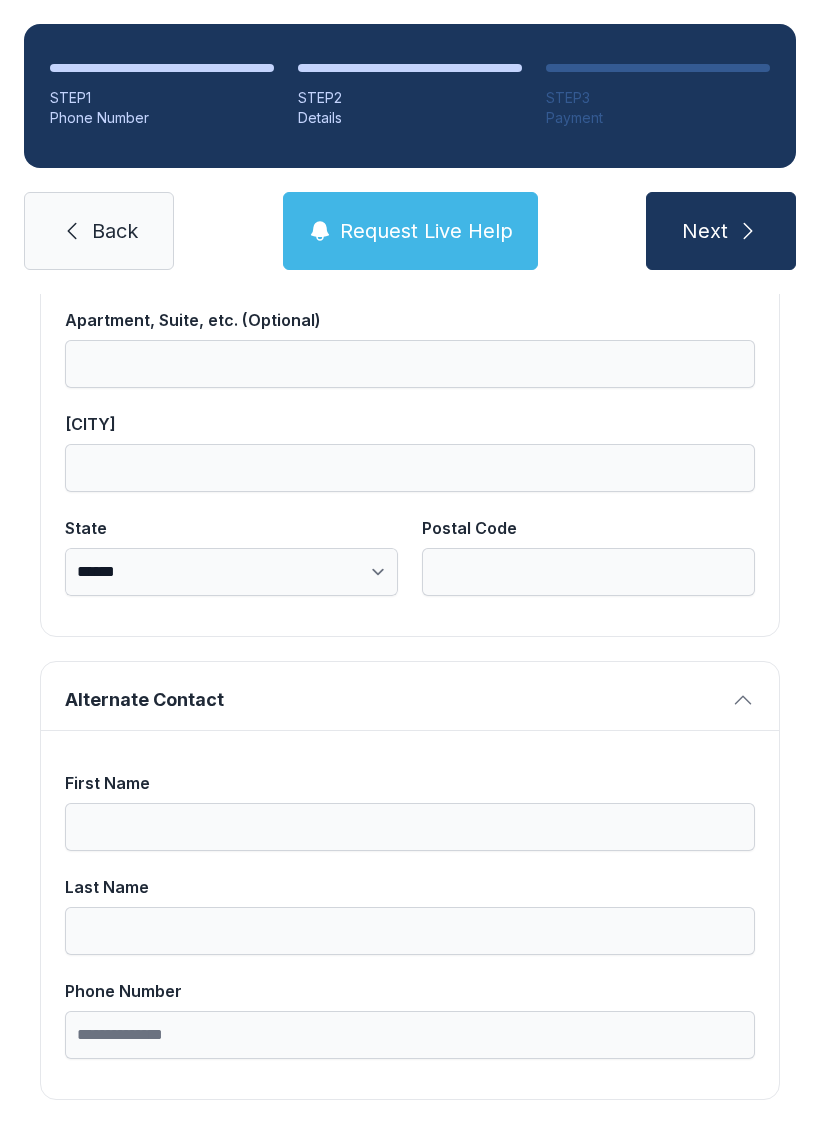 type on "**********" 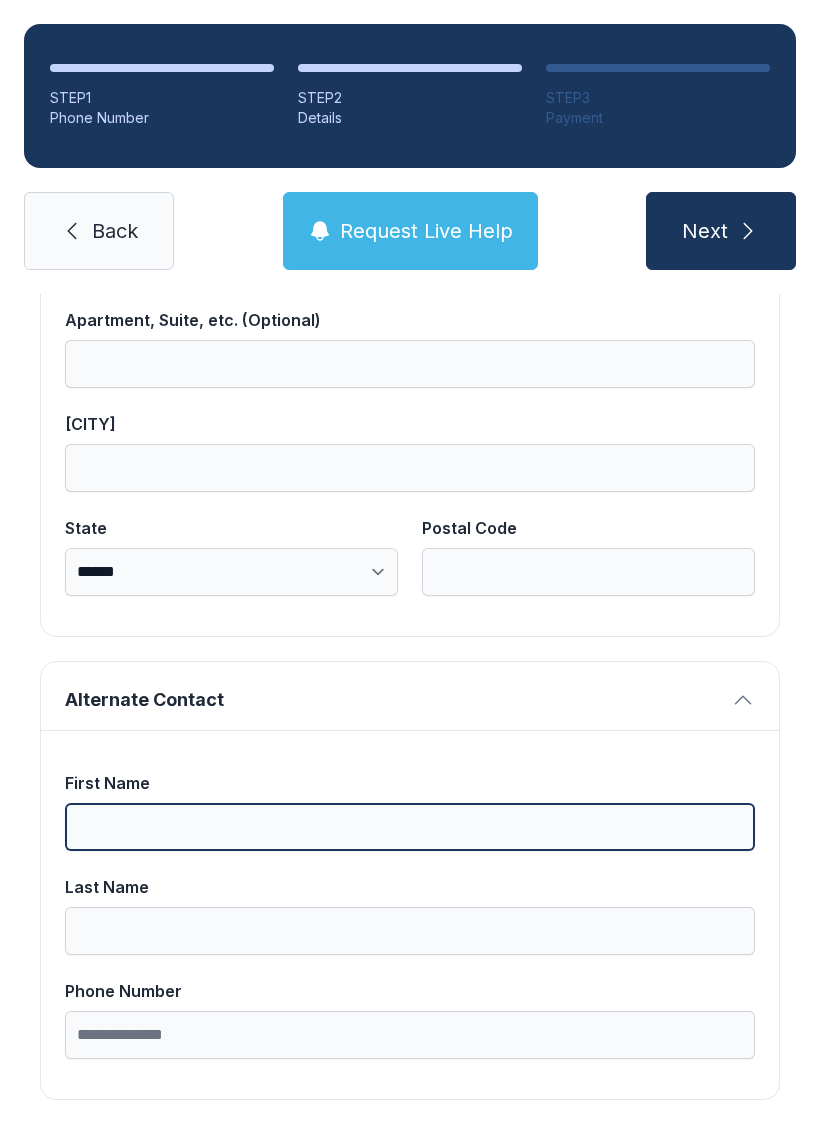 click on "First Name" at bounding box center [410, 827] 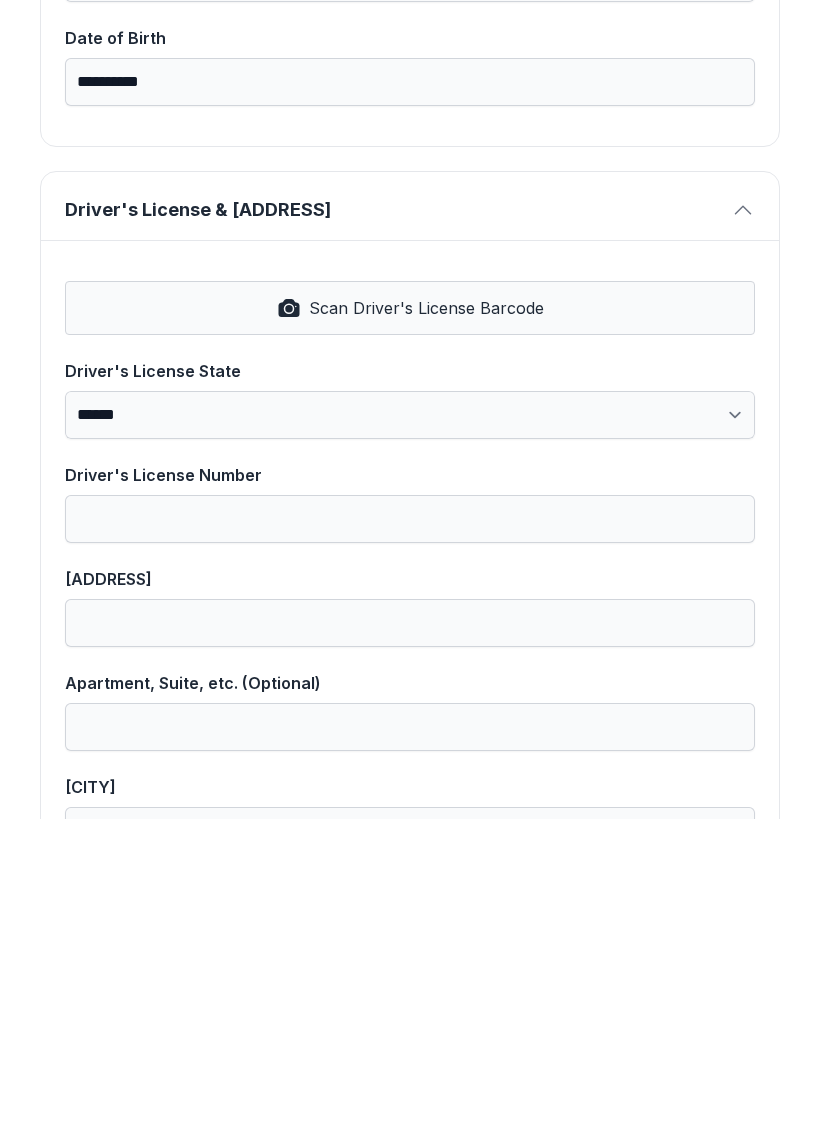 scroll, scrollTop: 589, scrollLeft: 0, axis: vertical 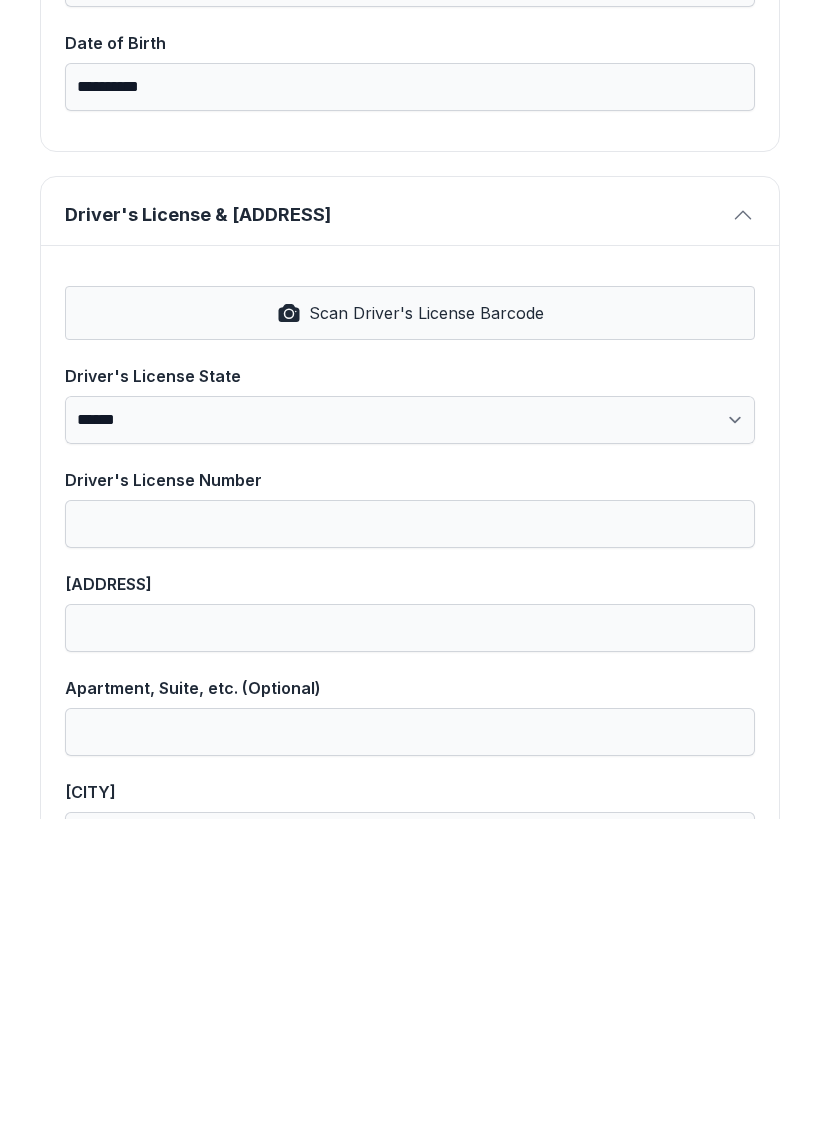 click on "**********" at bounding box center [410, 732] 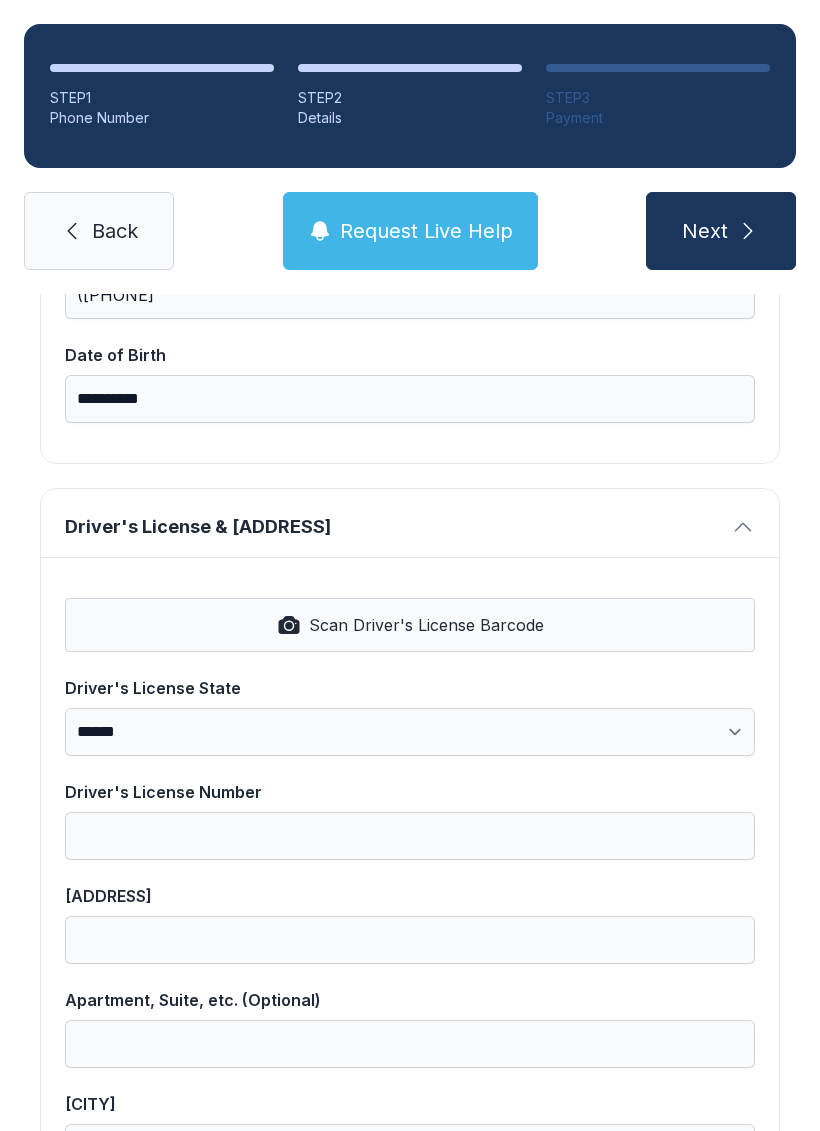 click on "Scan Driver's License Barcode" at bounding box center [410, 625] 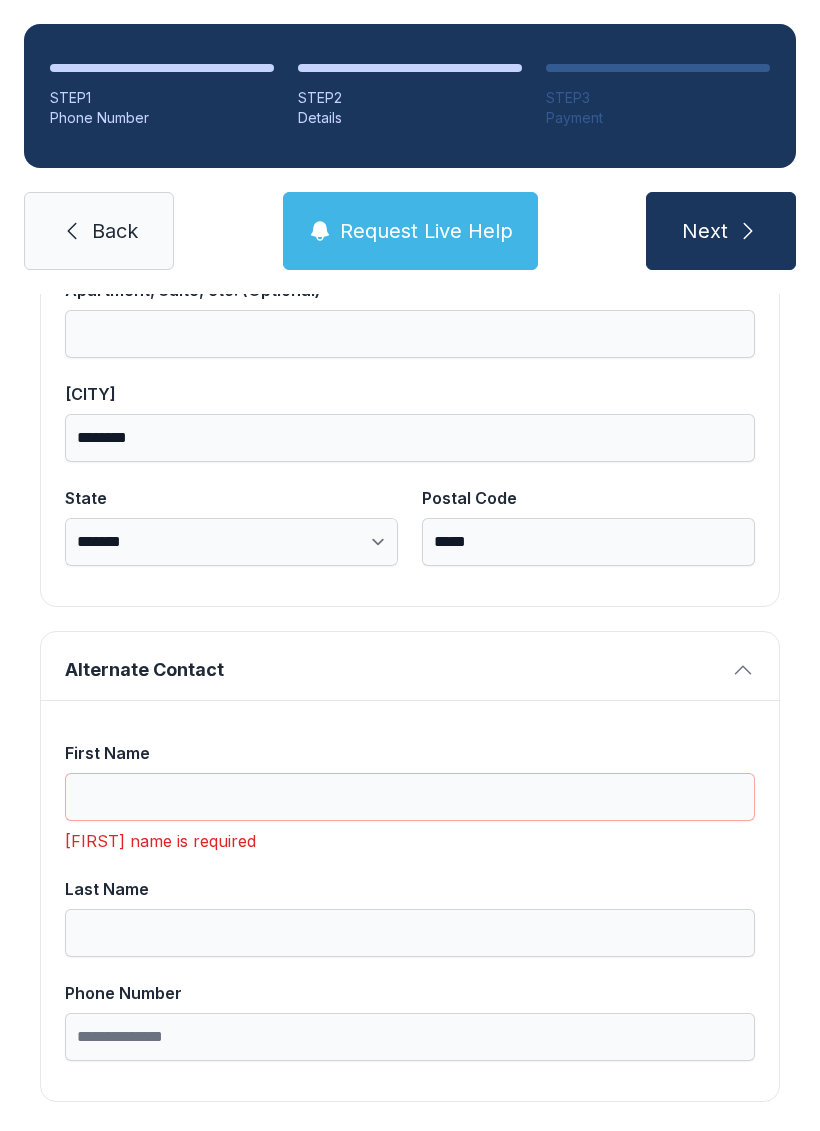 scroll, scrollTop: 1299, scrollLeft: 0, axis: vertical 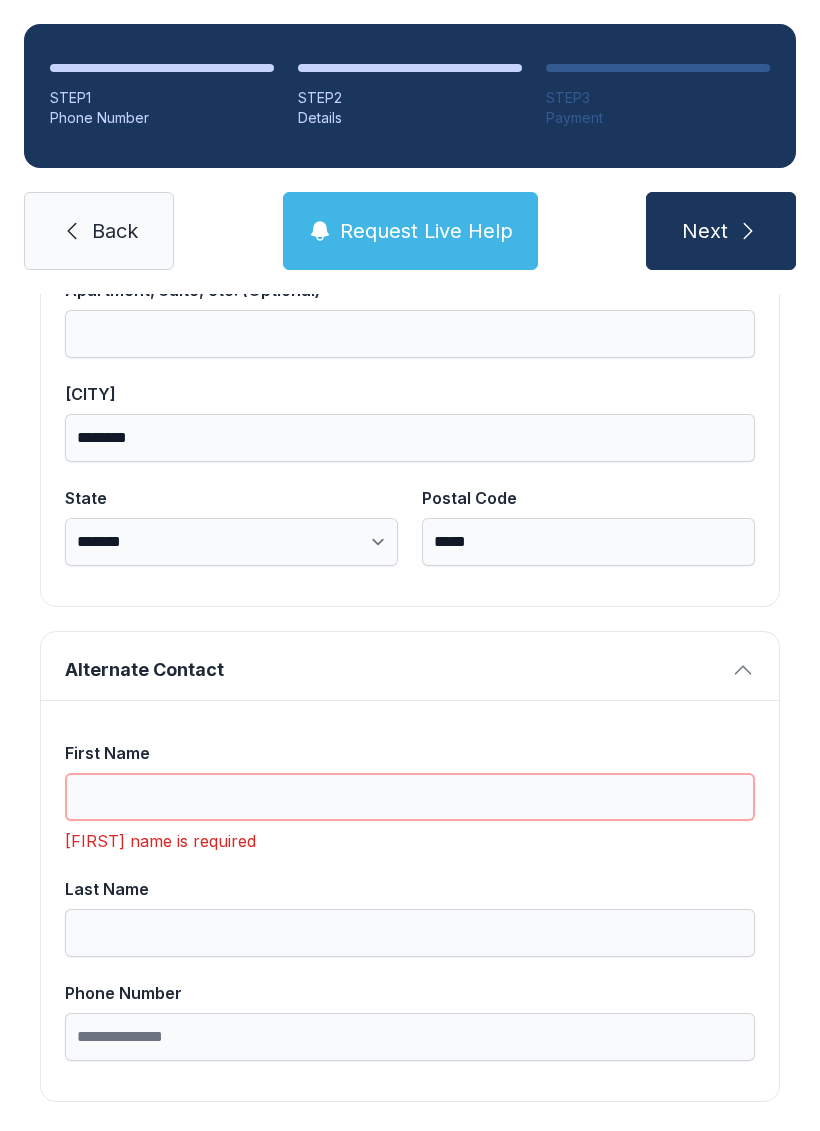 click on "First Name" at bounding box center (410, 797) 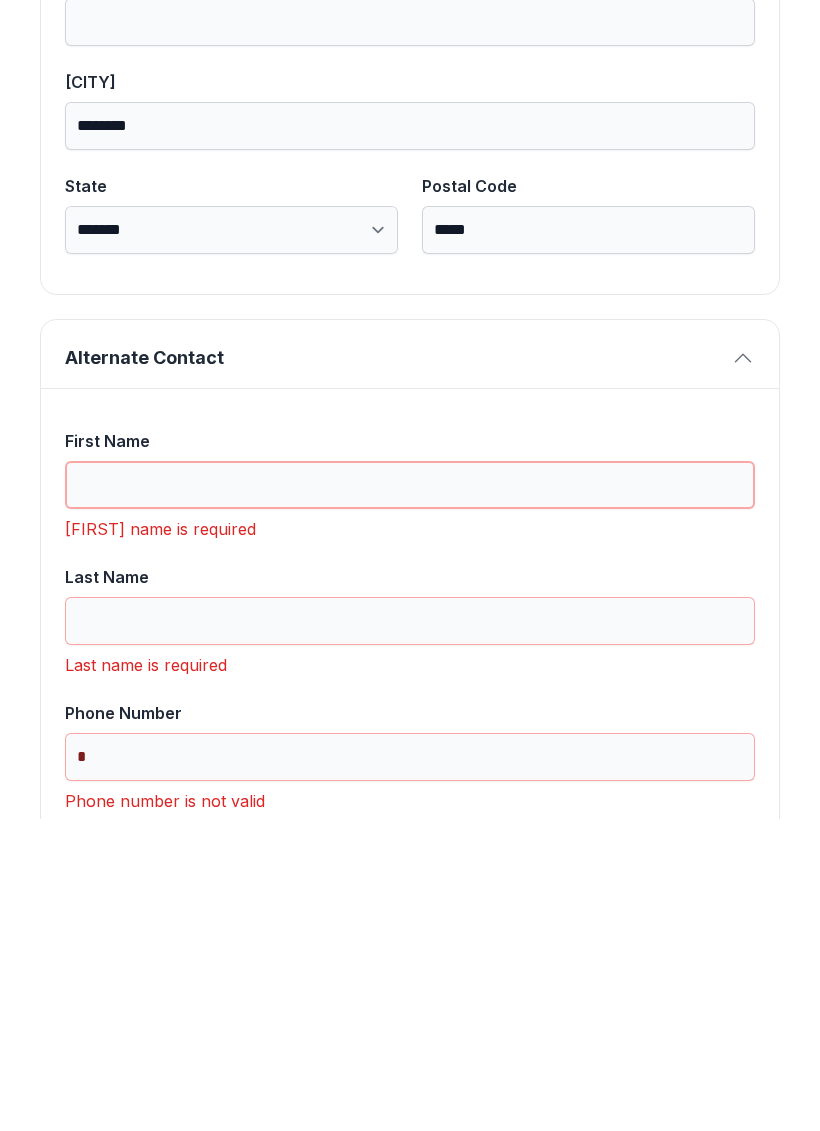 click on "First Name" at bounding box center [410, 797] 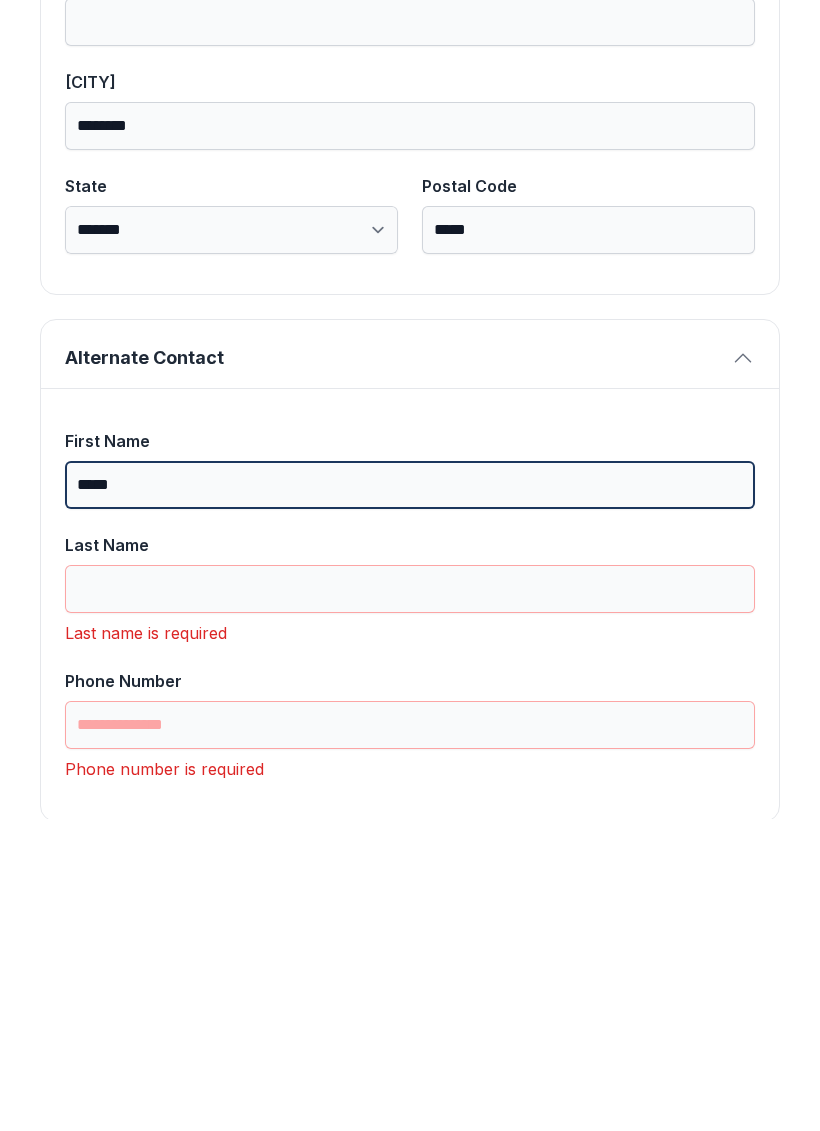 type on "*****" 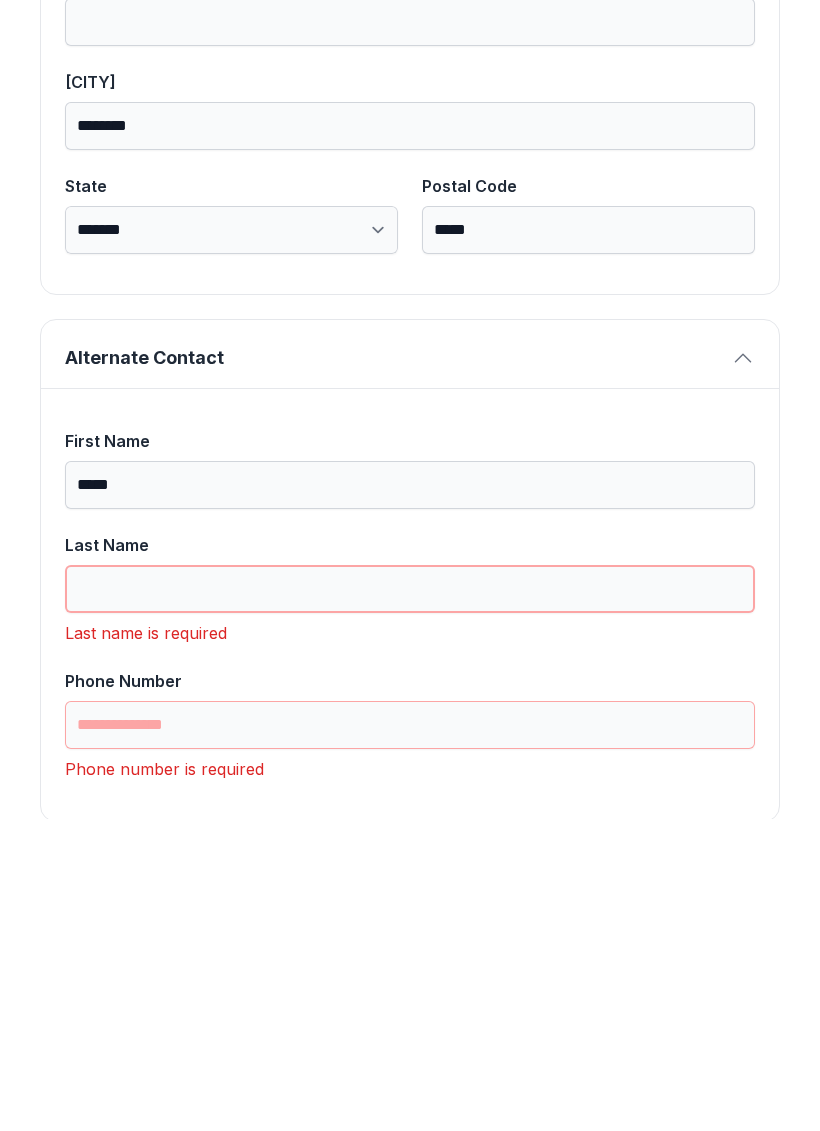 click on "Last Name" at bounding box center (410, 901) 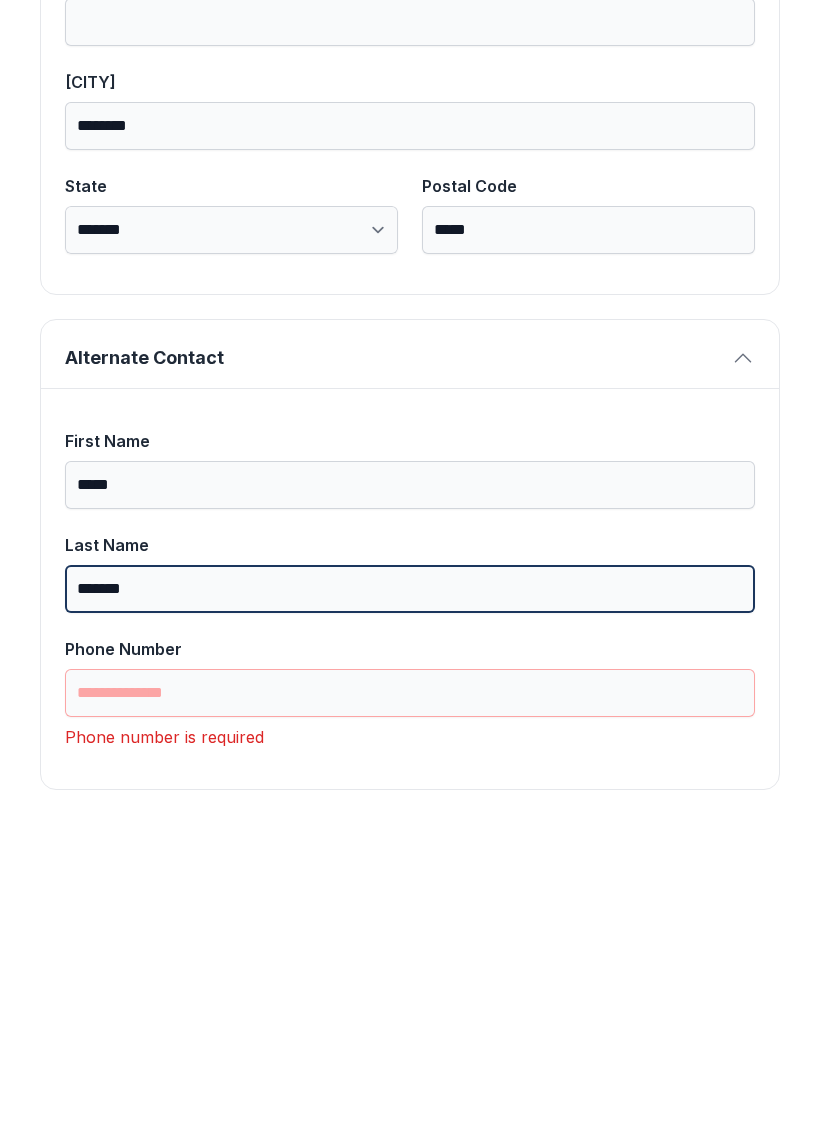 type on "*******" 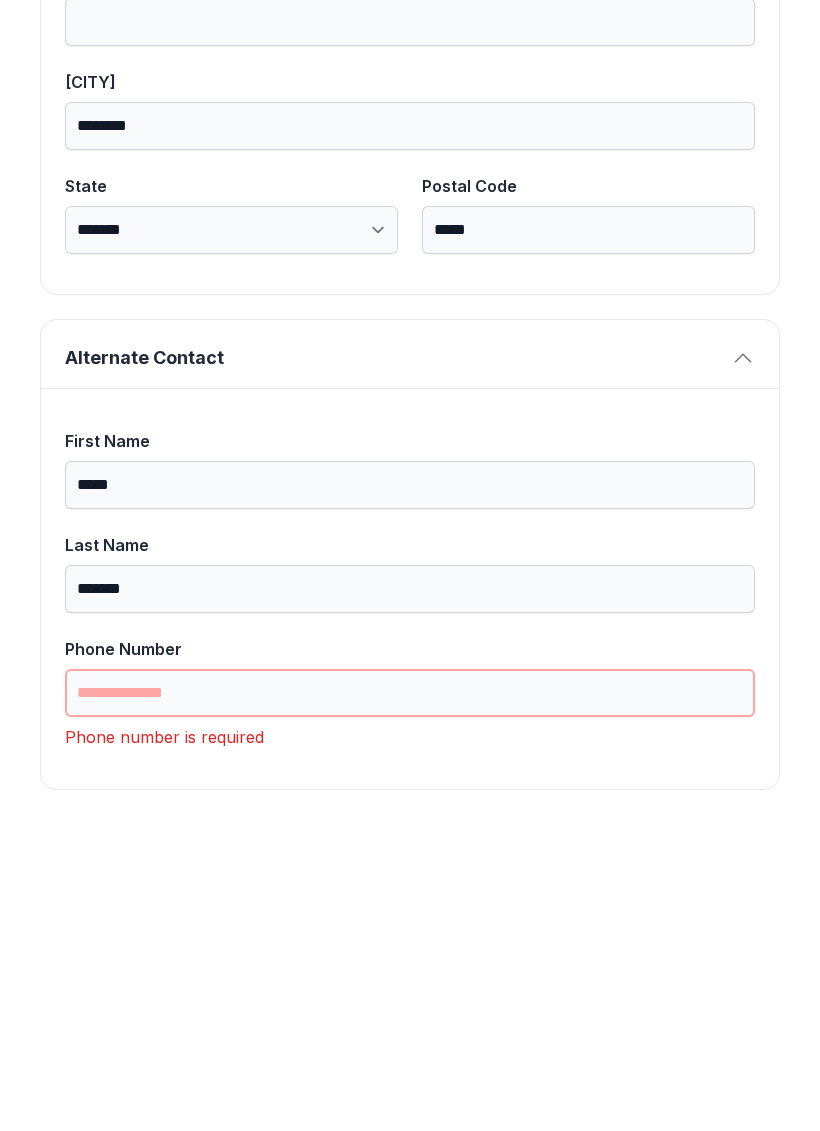 click on "Phone Number" at bounding box center (410, 1005) 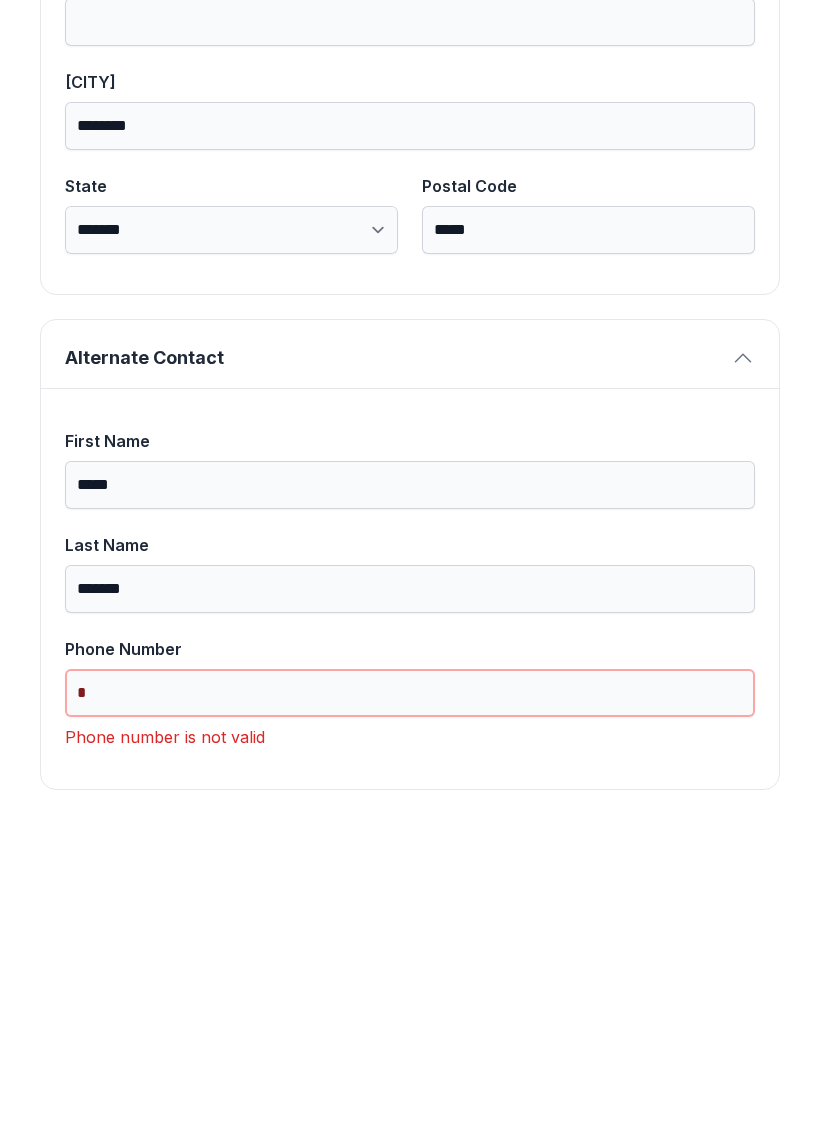 click on "*" at bounding box center (410, 1005) 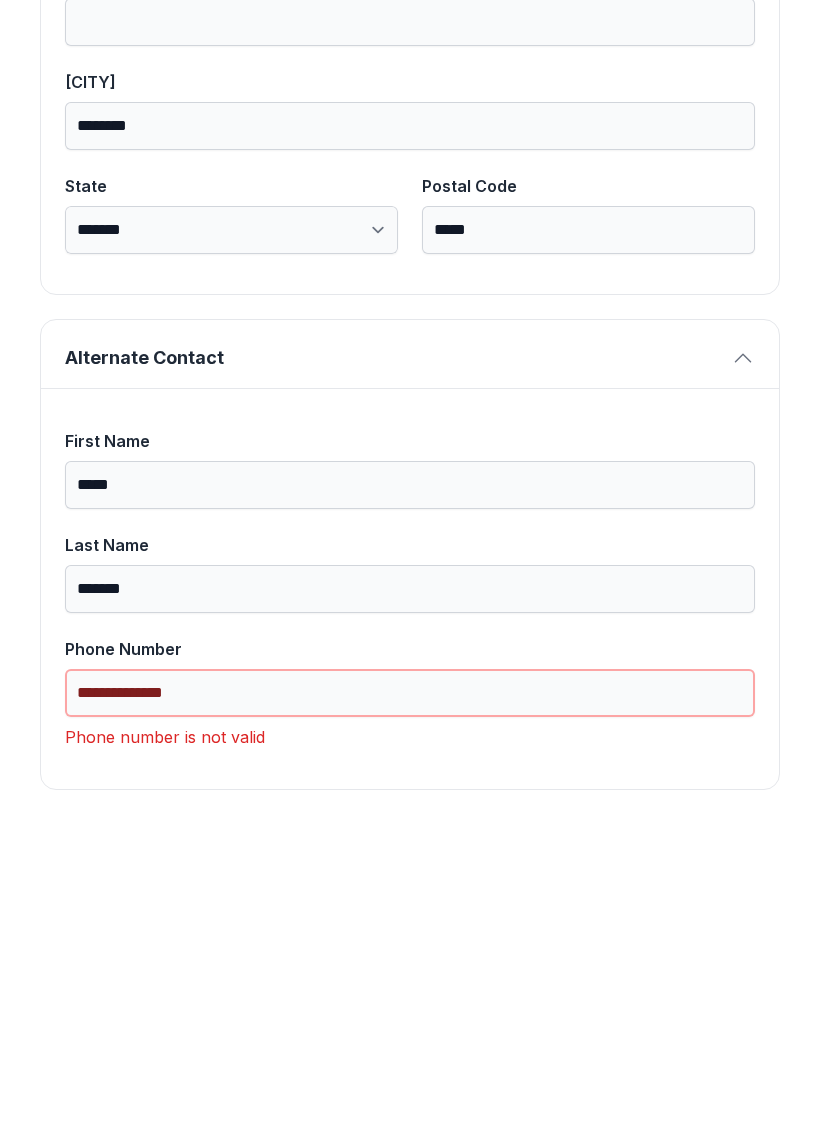 scroll, scrollTop: 1269, scrollLeft: 0, axis: vertical 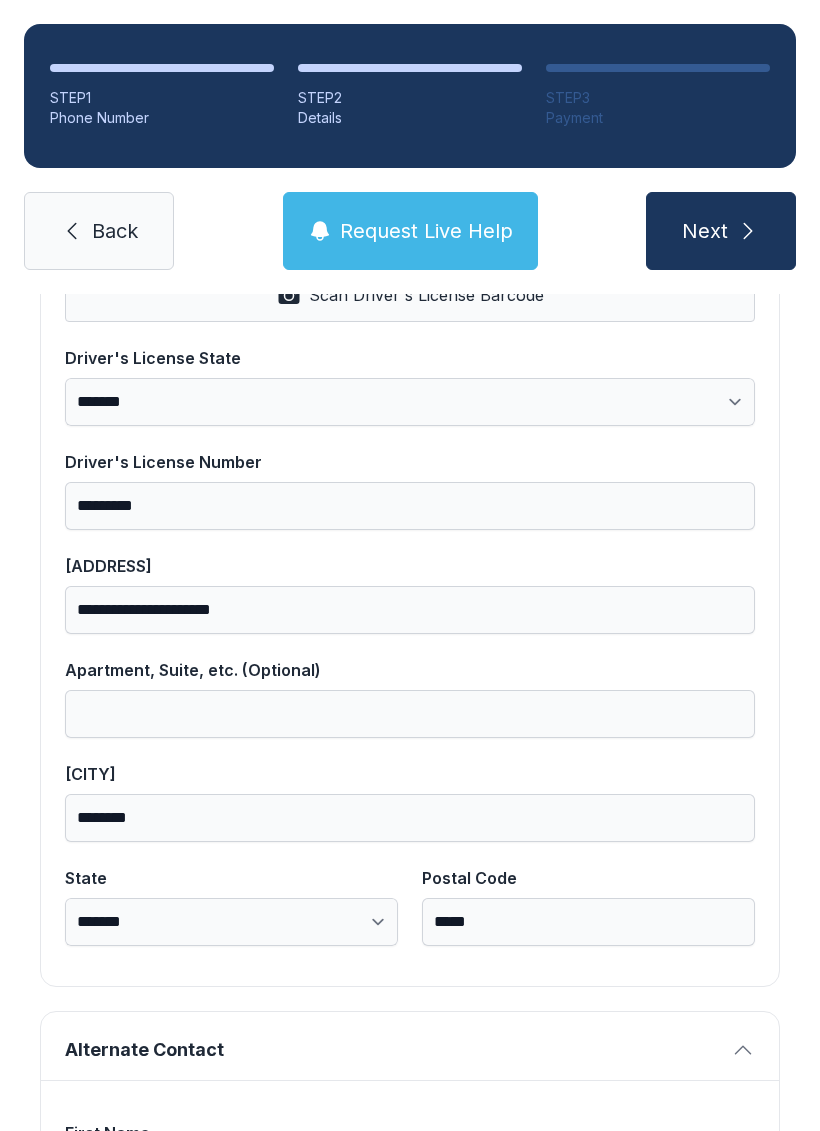 type on "**********" 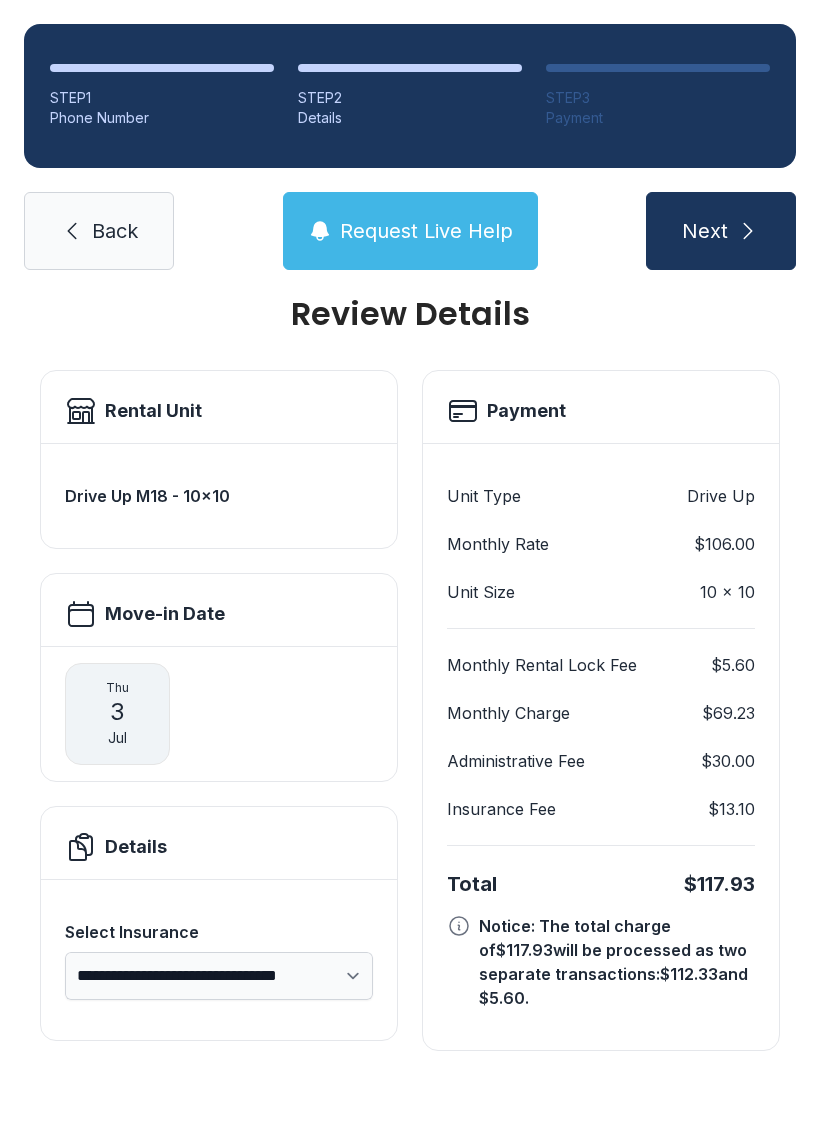 scroll, scrollTop: 0, scrollLeft: 0, axis: both 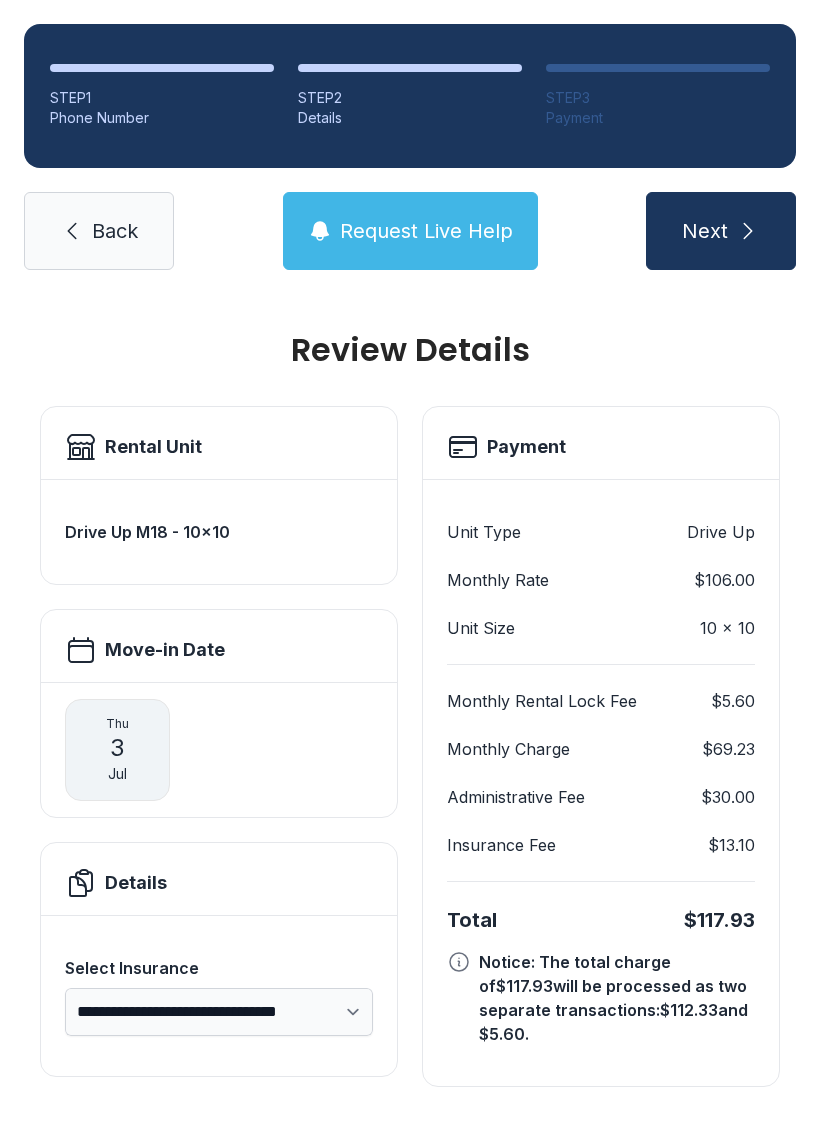 click on "Next" at bounding box center (721, 231) 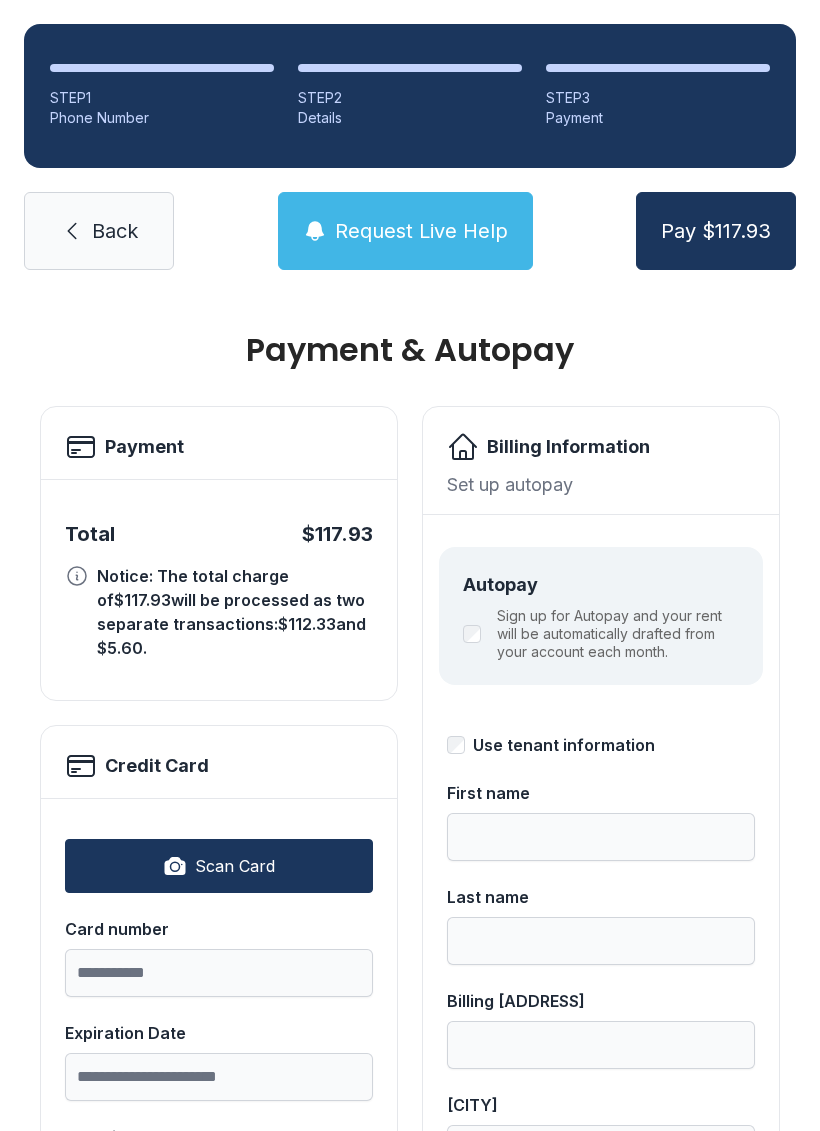 scroll, scrollTop: 0, scrollLeft: 0, axis: both 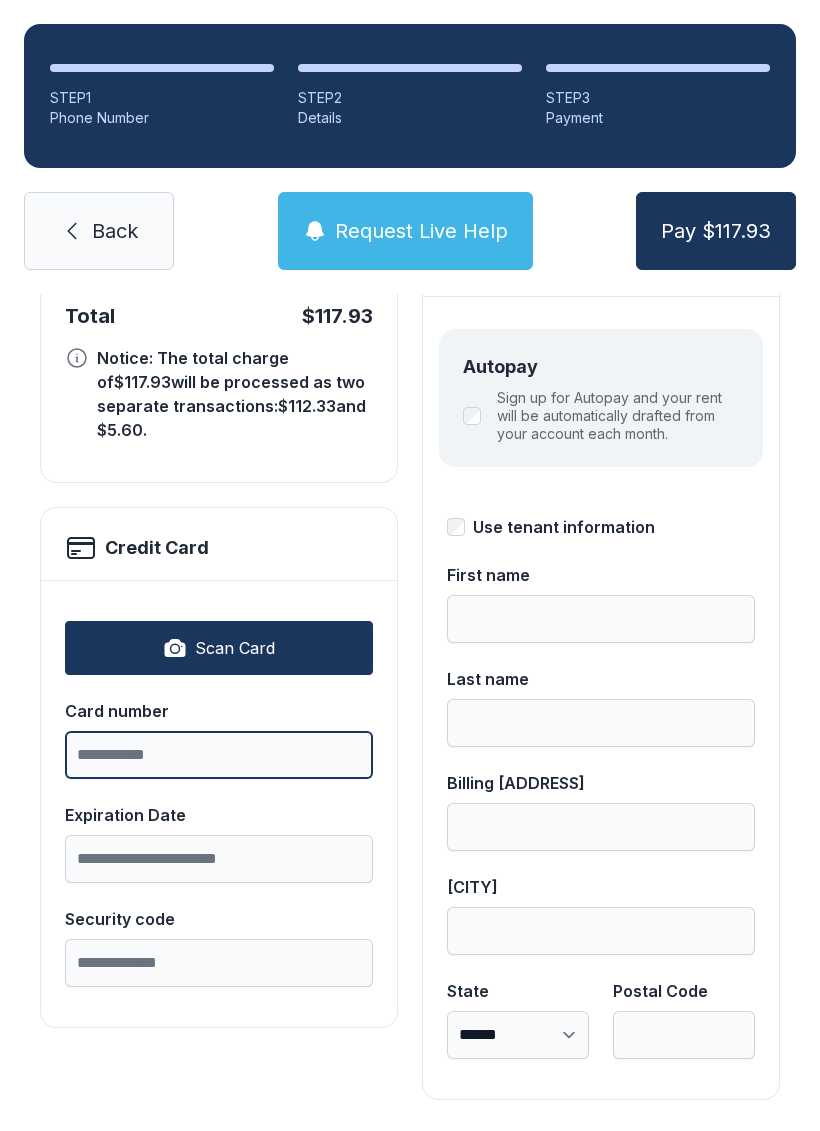 click on "Card number" at bounding box center [219, 755] 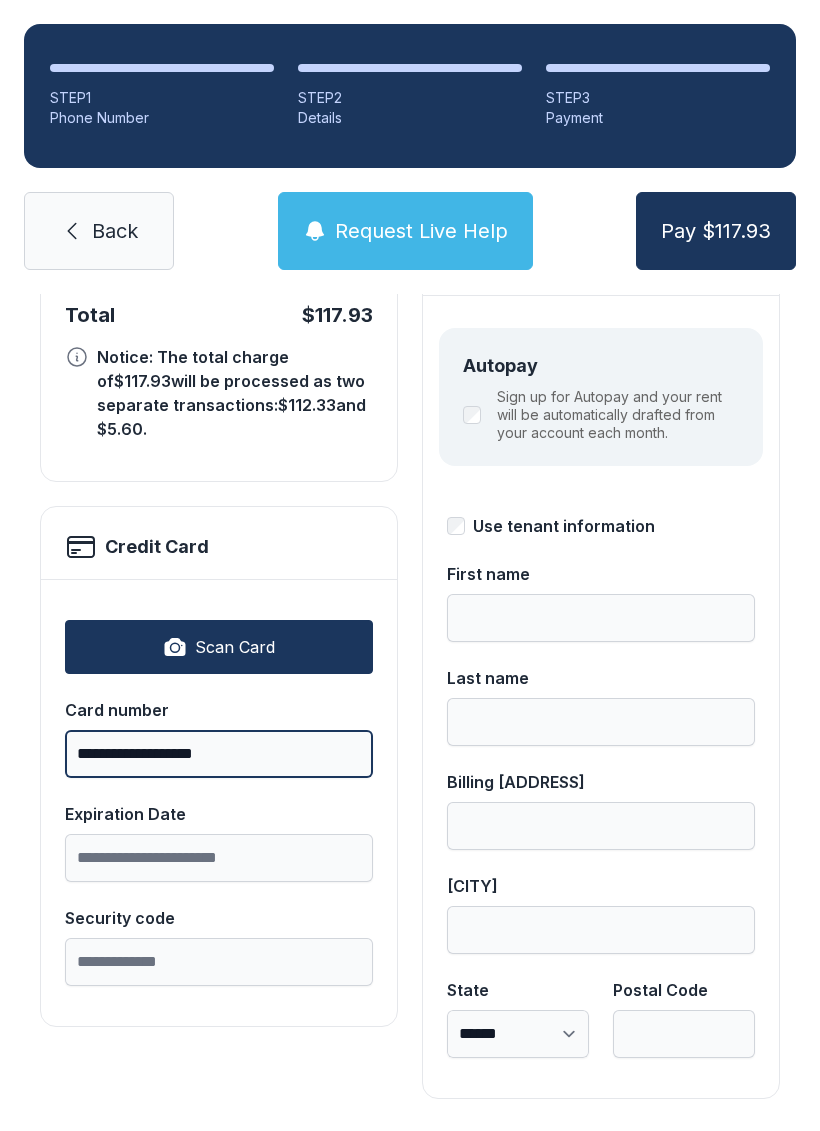 scroll, scrollTop: 218, scrollLeft: 0, axis: vertical 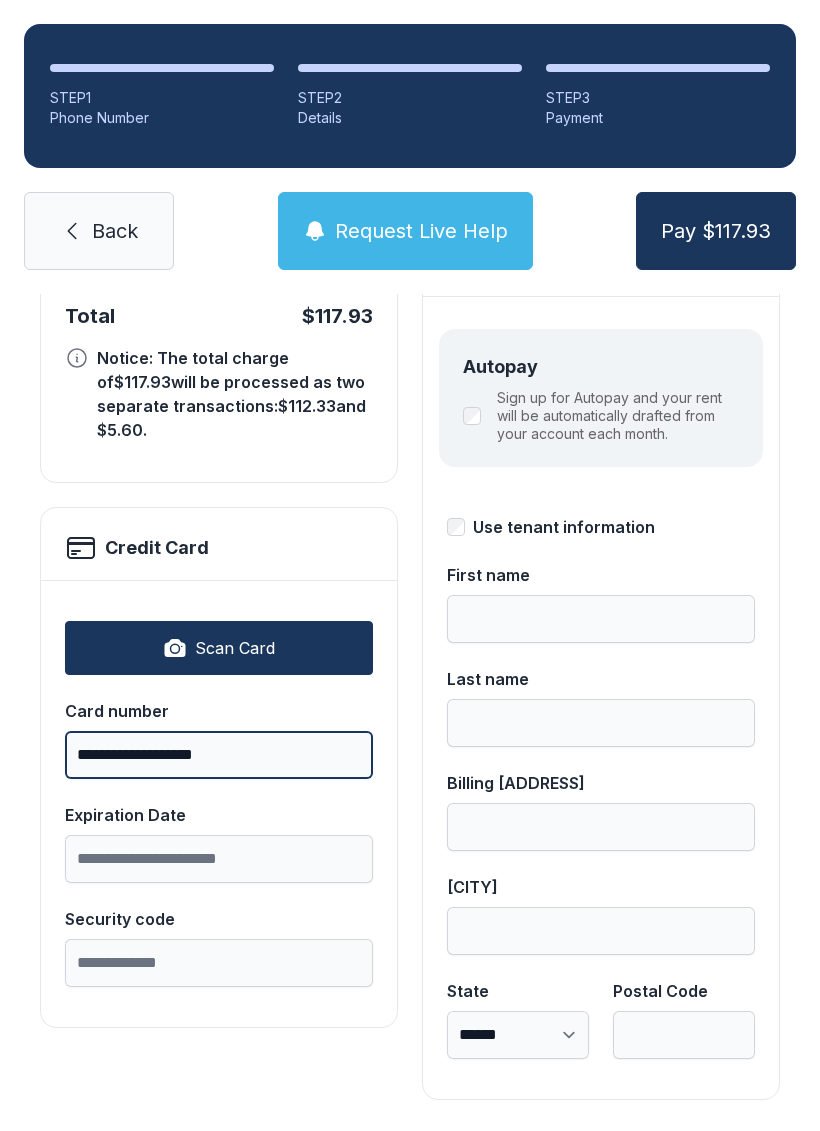 type on "**********" 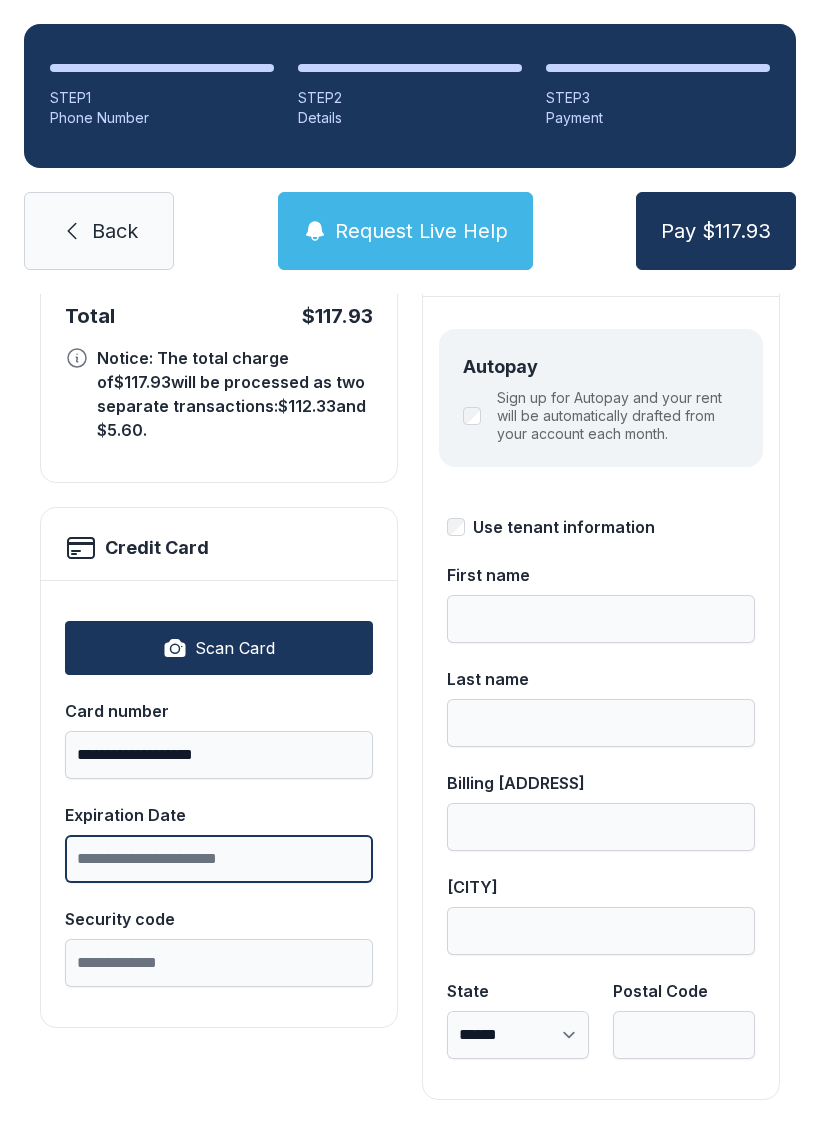 click on "Expiration Date" at bounding box center (219, 859) 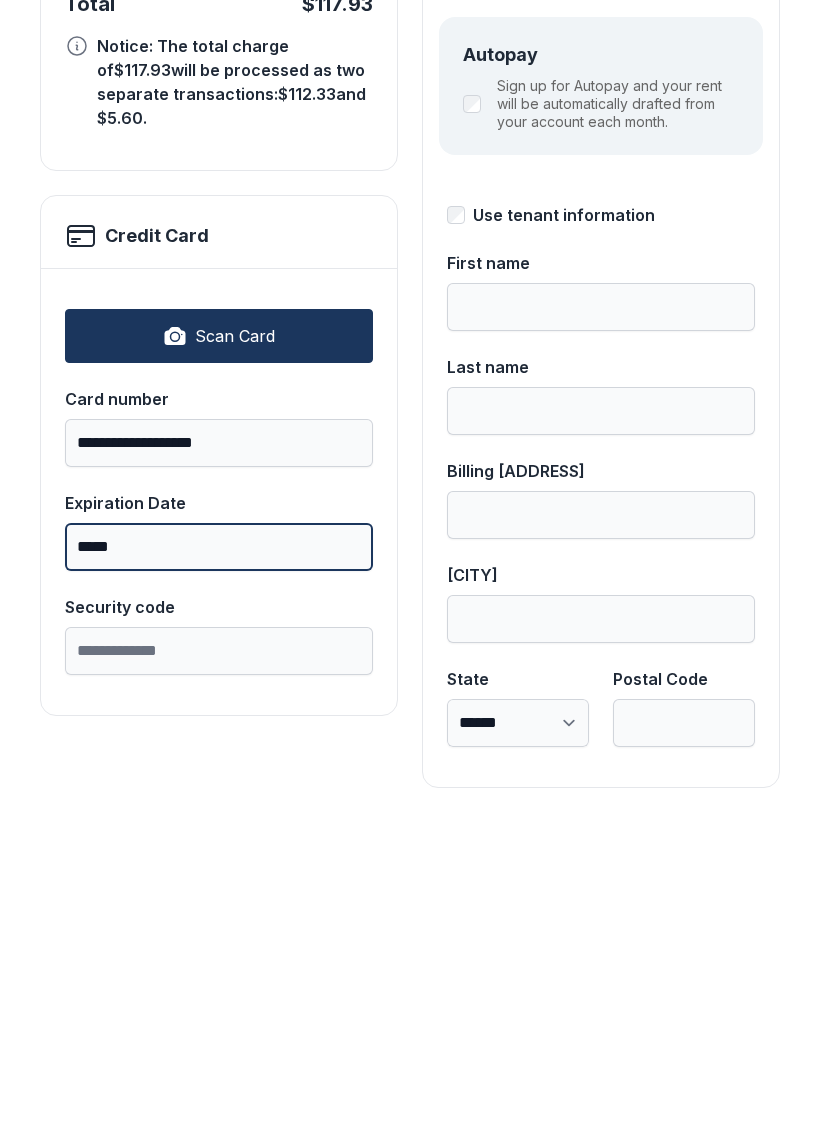 type on "*****" 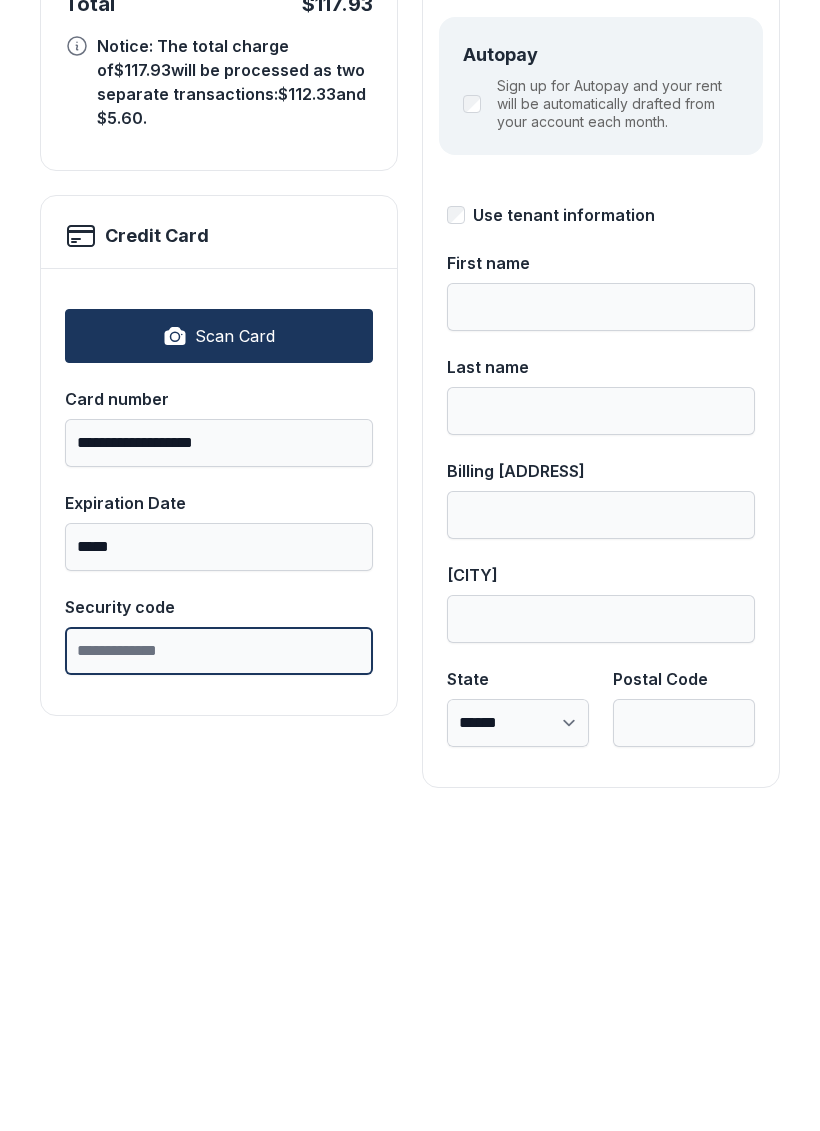click on "Security code" at bounding box center (219, 963) 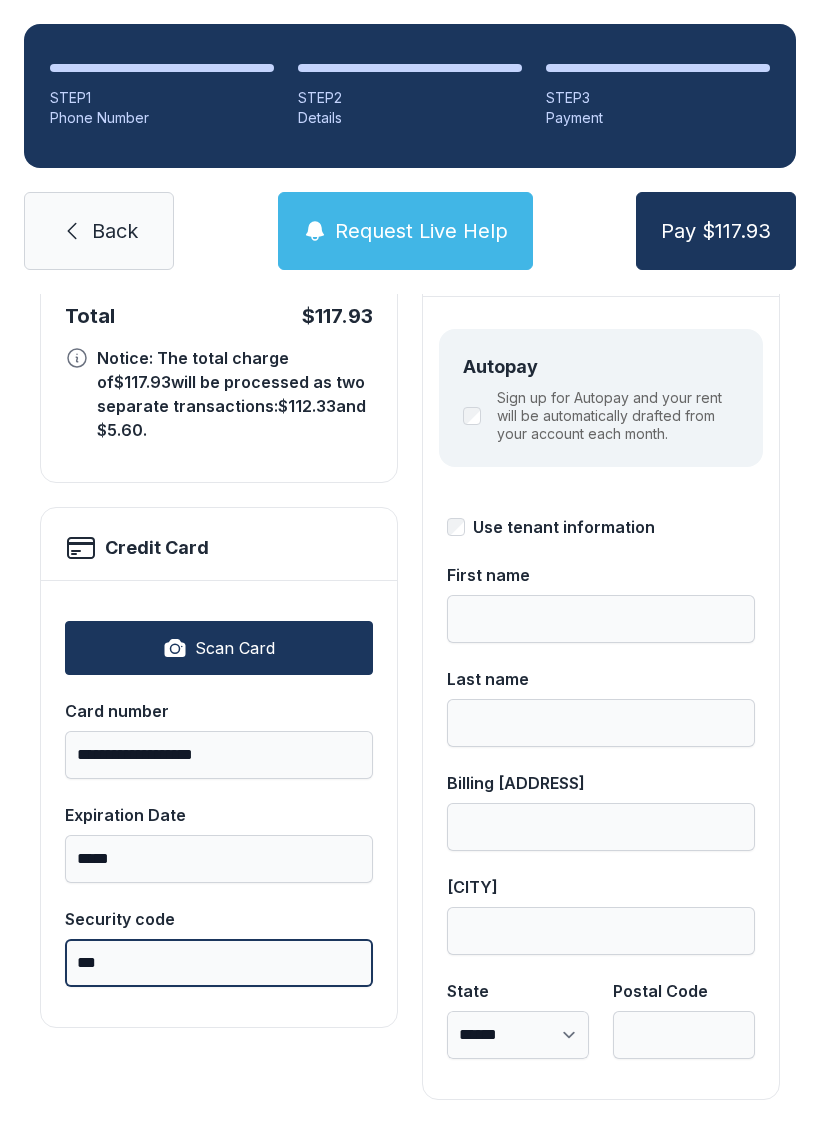 type on "***" 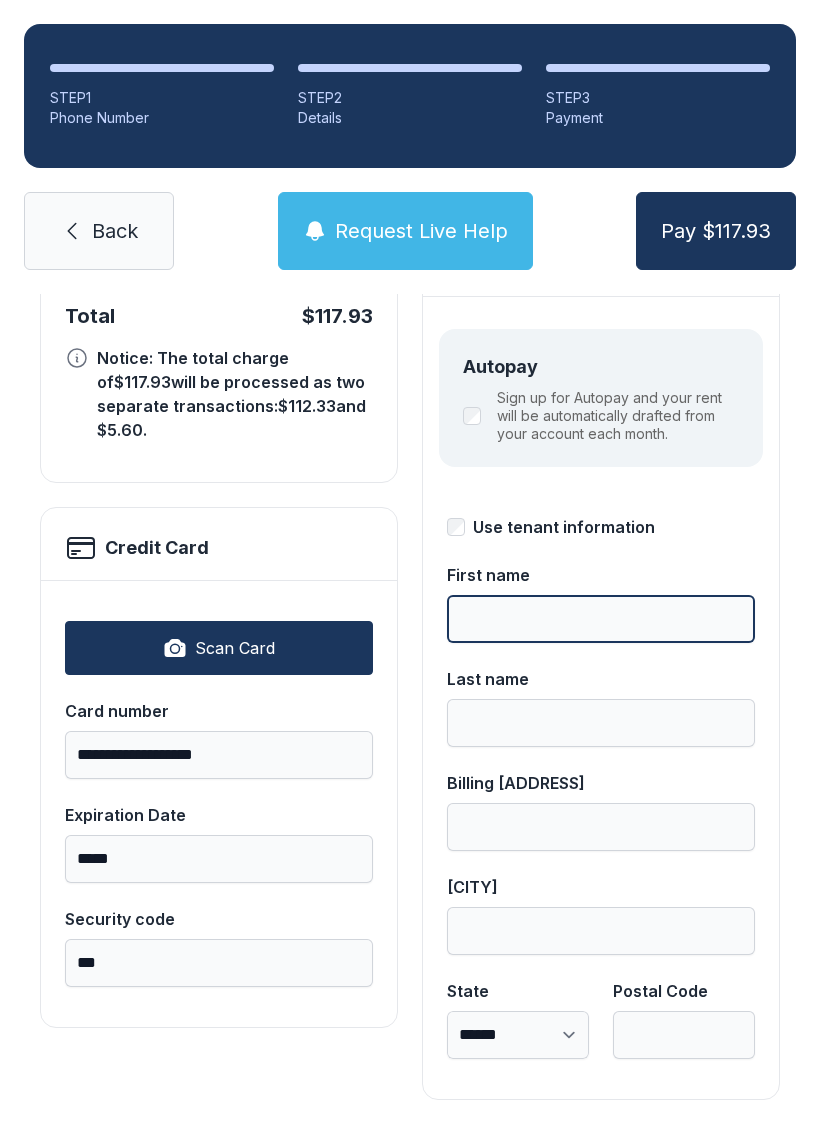 click on "First name" at bounding box center (601, 619) 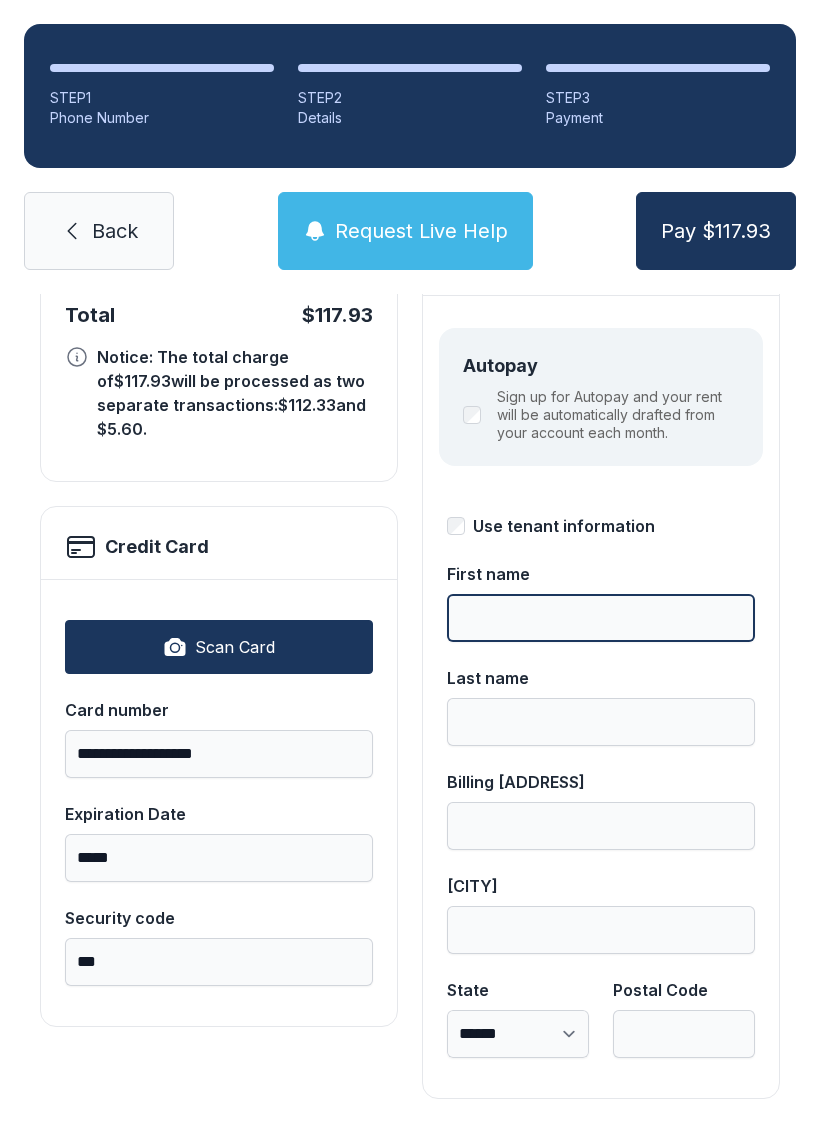 scroll, scrollTop: 218, scrollLeft: 0, axis: vertical 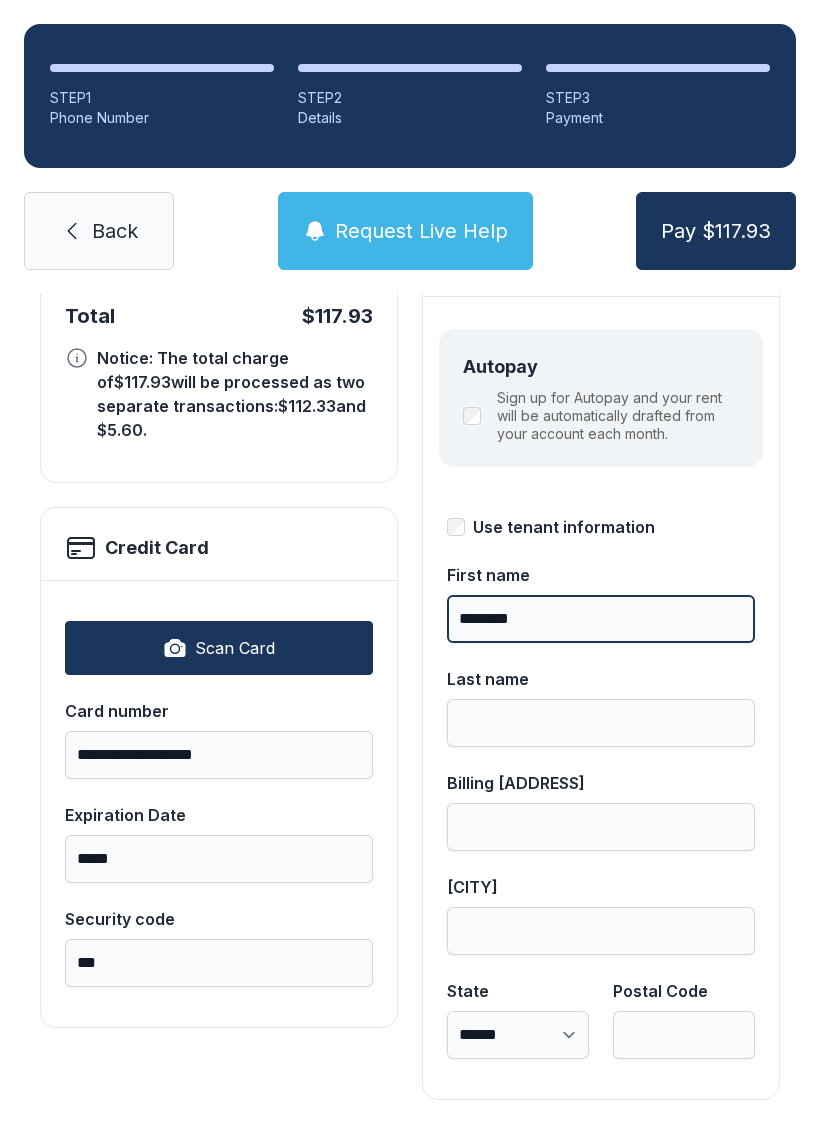 type on "*******" 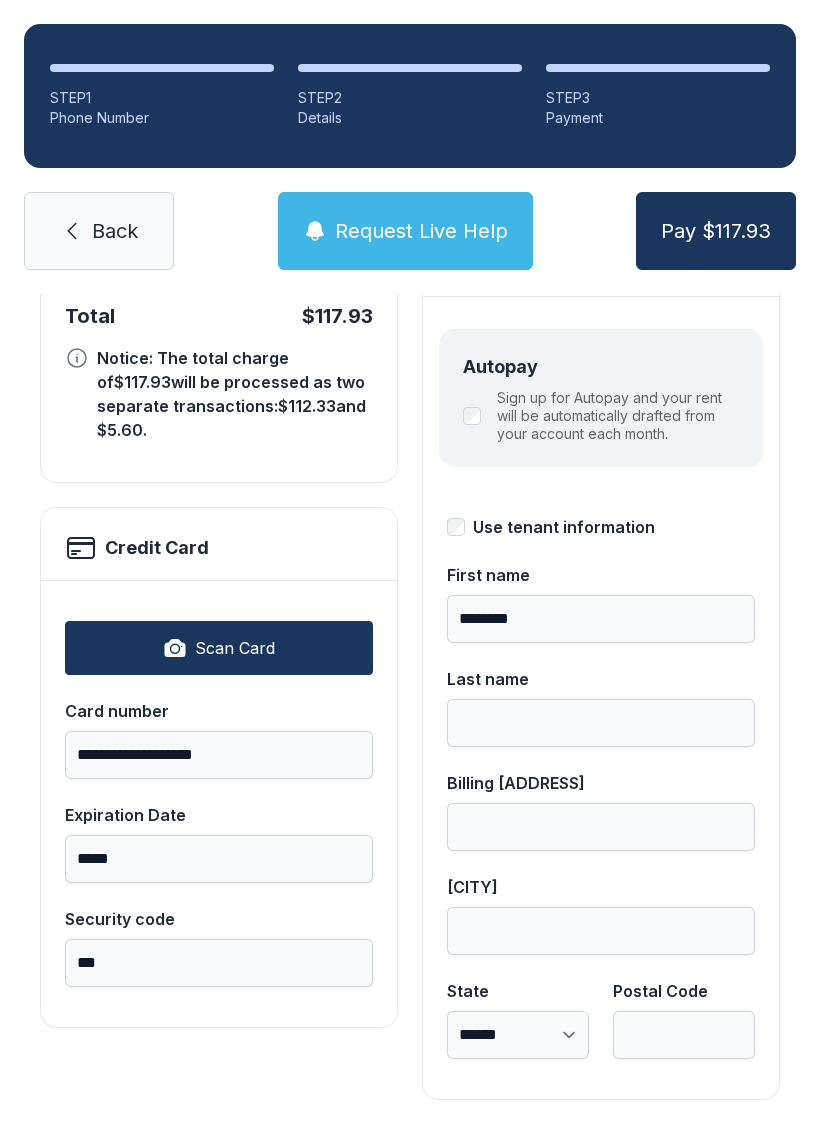 click on "Last name" at bounding box center (601, 723) 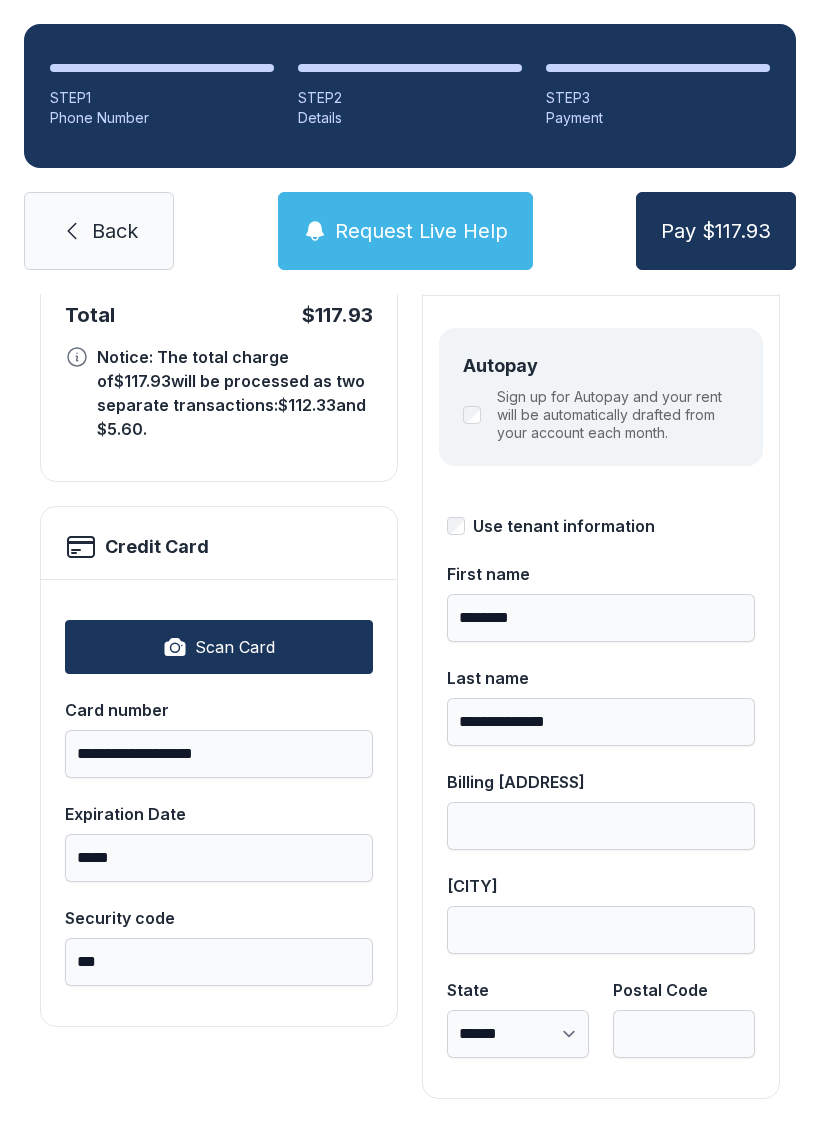 scroll, scrollTop: 218, scrollLeft: 0, axis: vertical 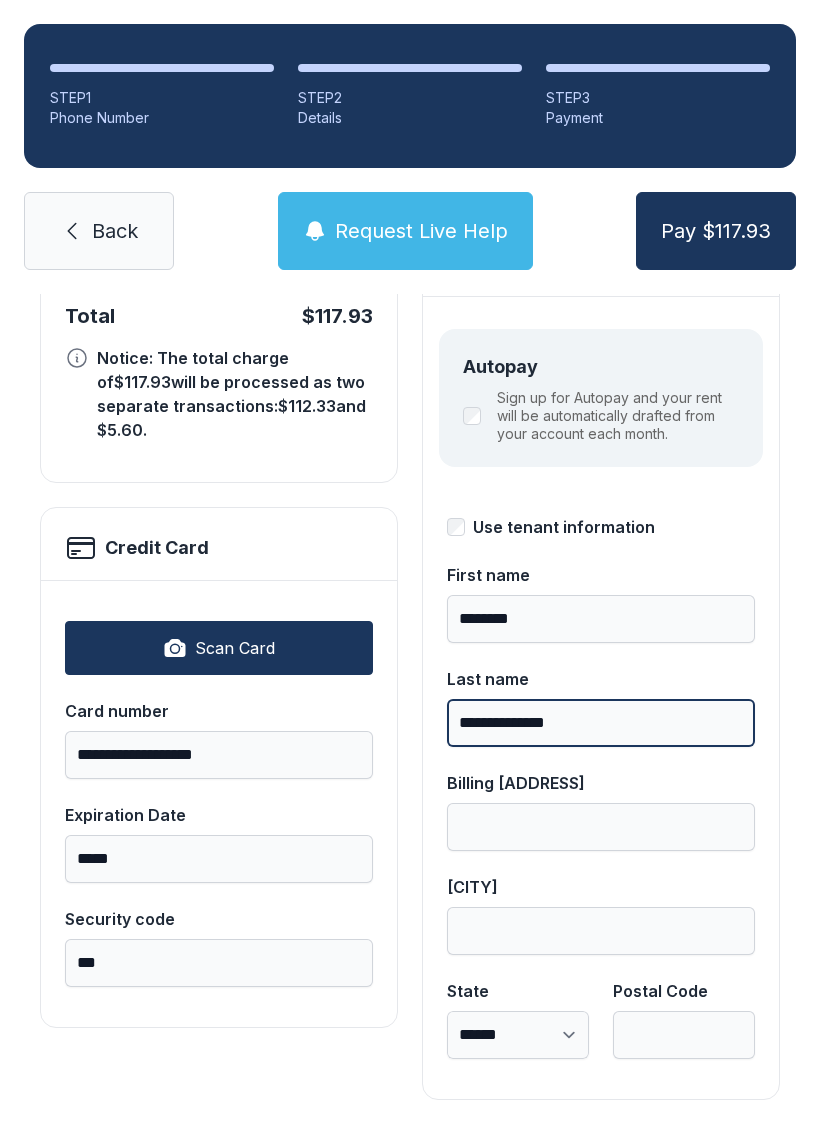 type on "**********" 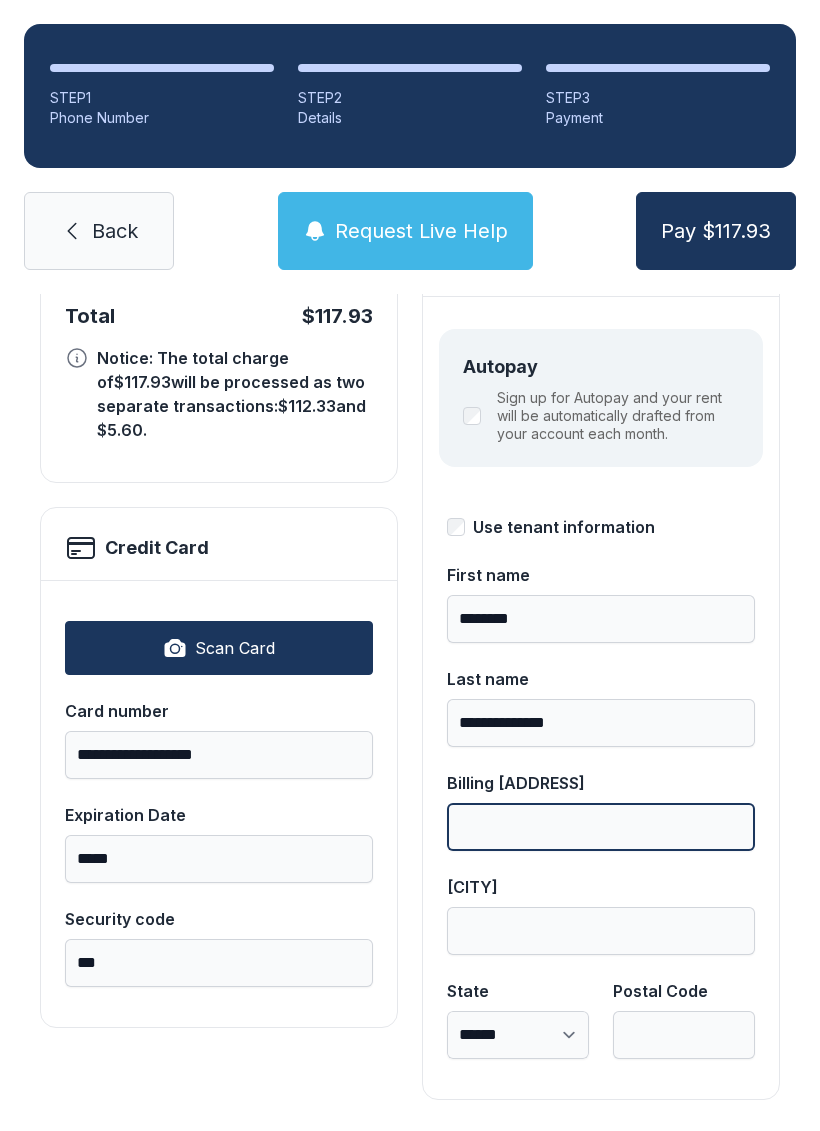 click on "Billing [ADDRESS]" at bounding box center [601, 827] 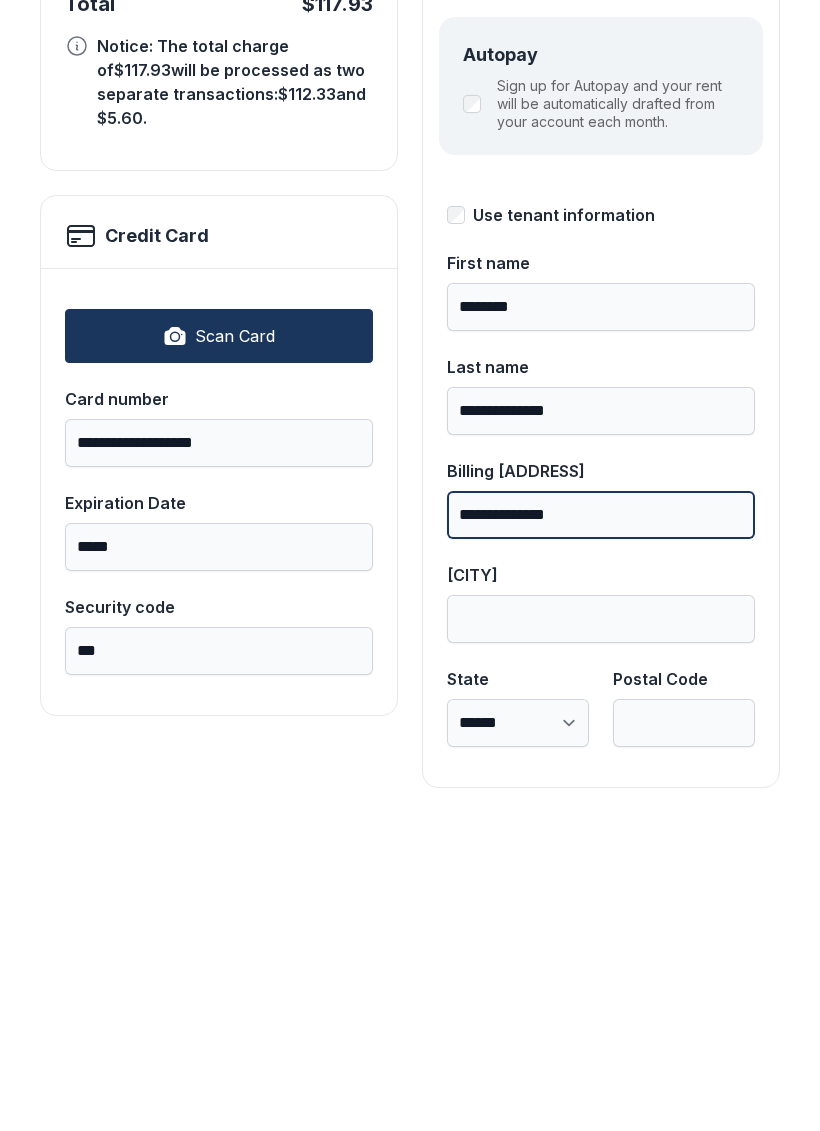 type on "**********" 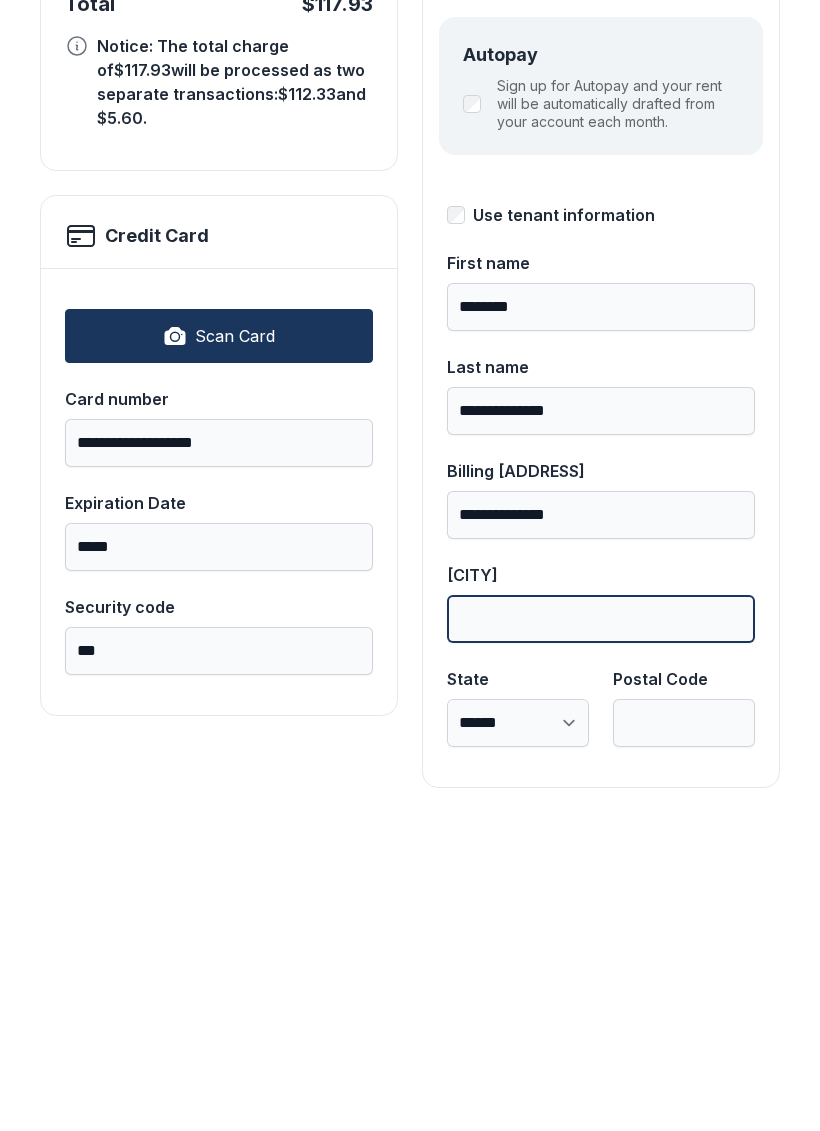 click on "[CITY]" at bounding box center (601, 931) 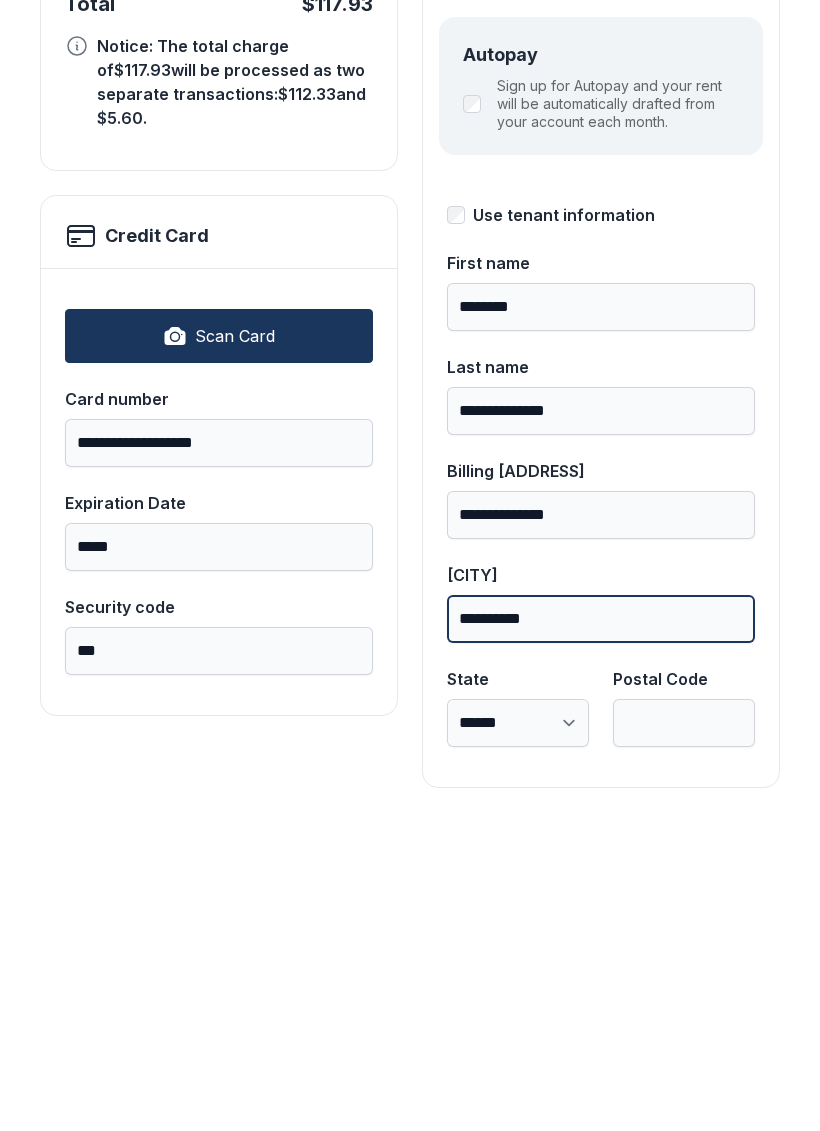 type on "**********" 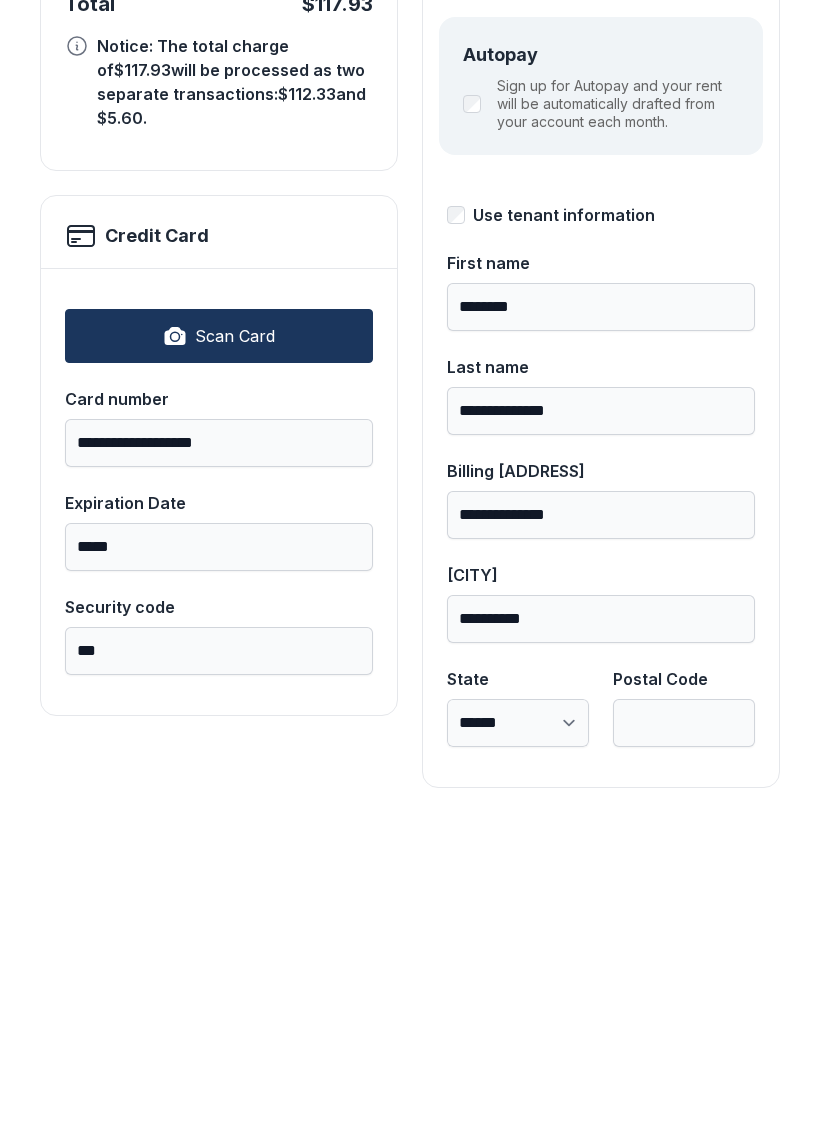 click on "**********" at bounding box center [518, 1035] 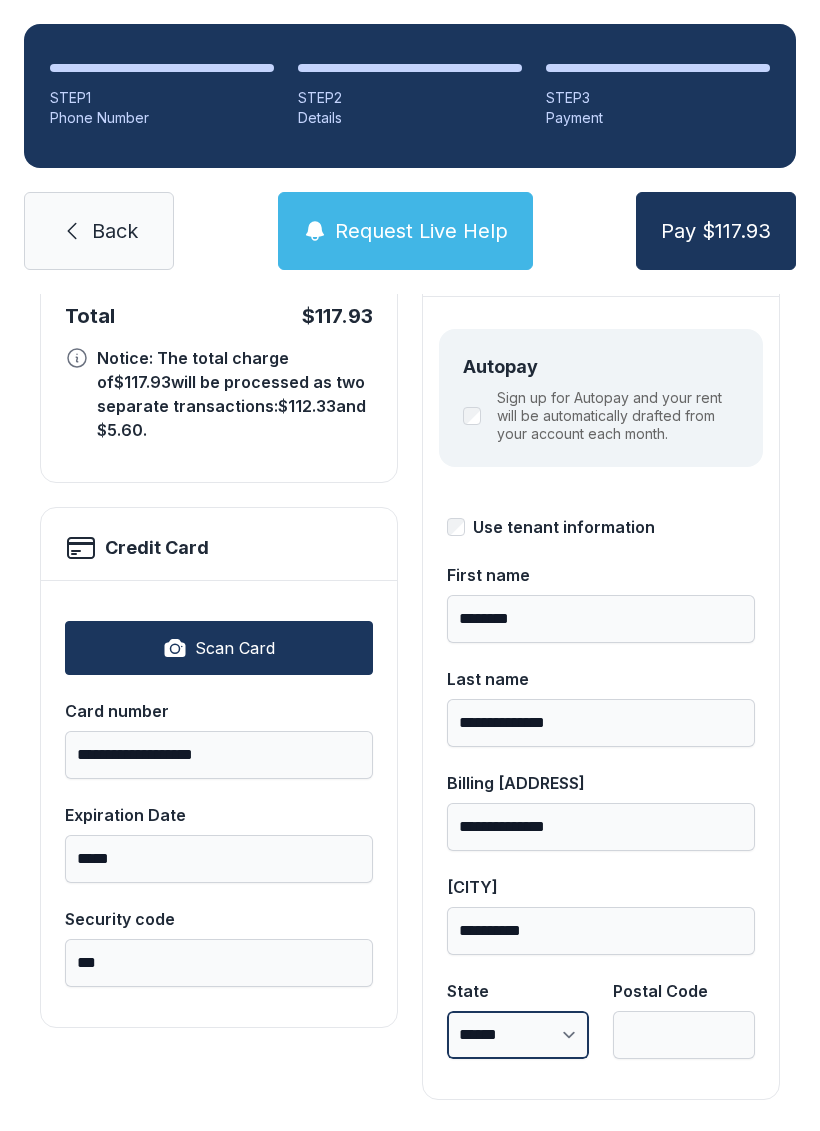 select on "**" 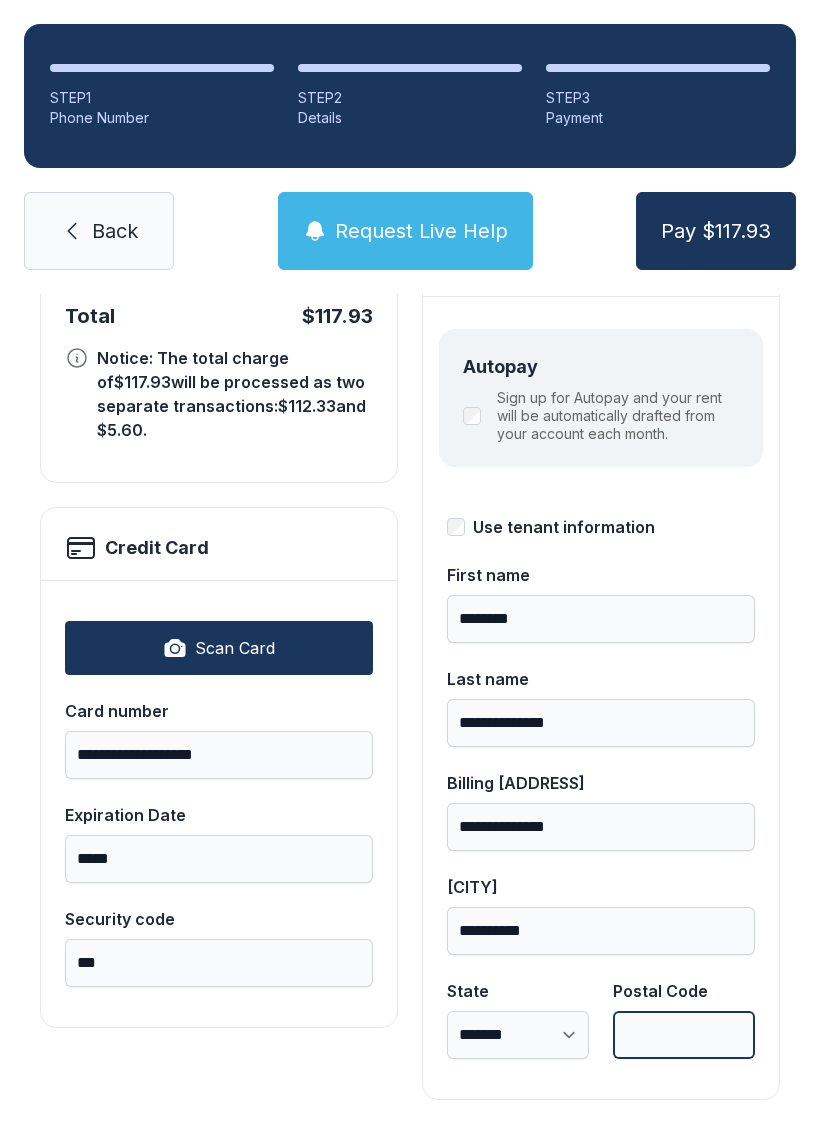click on "Postal Code" at bounding box center [684, 1035] 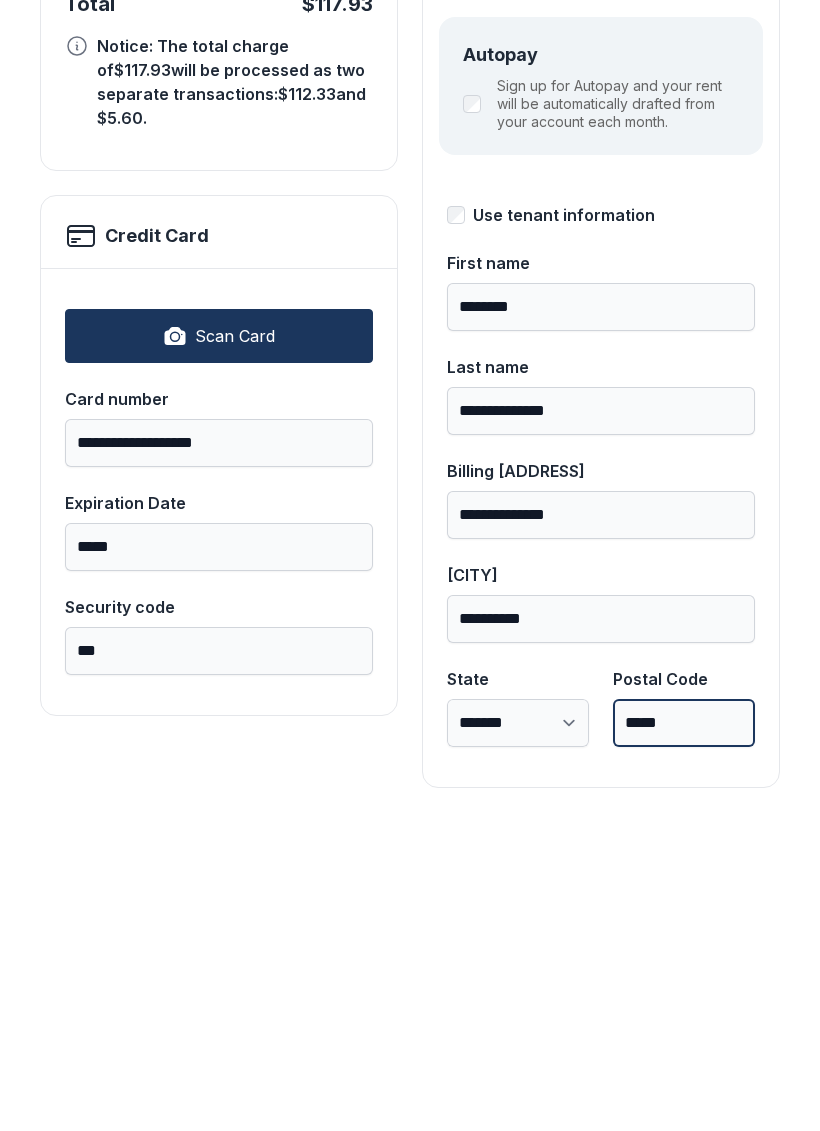 type on "*****" 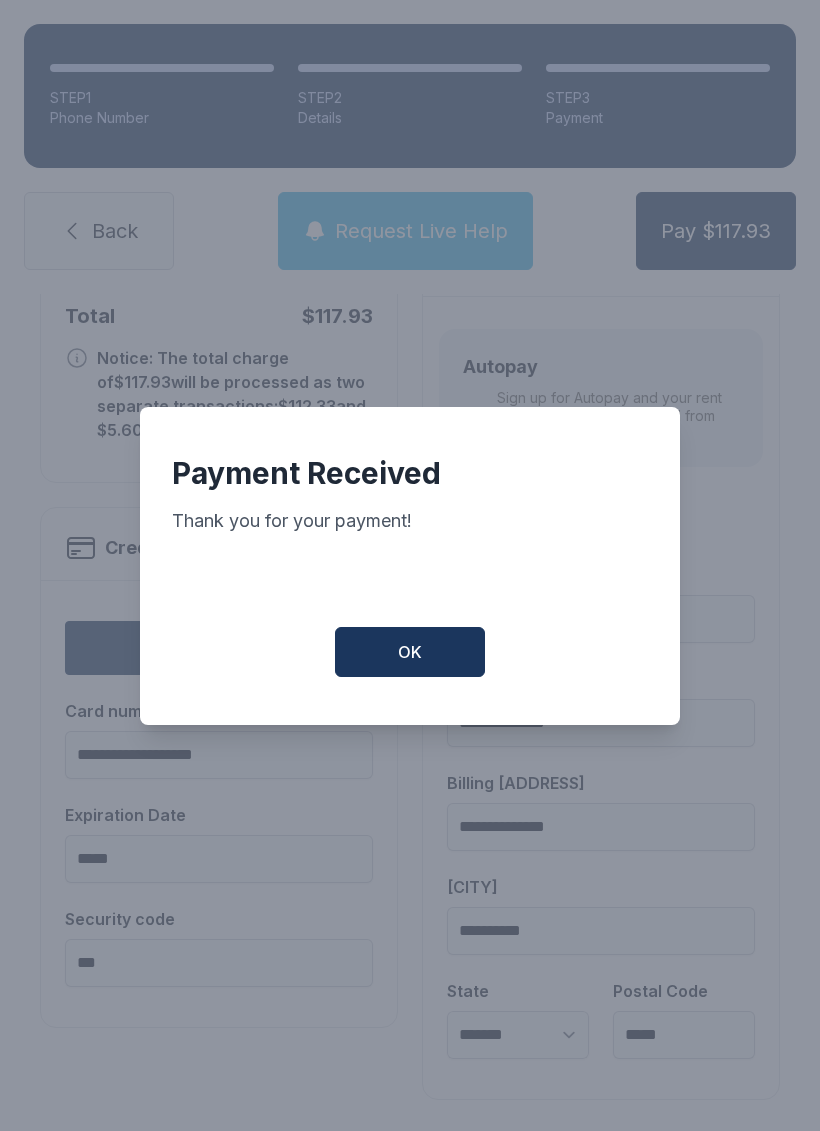 click on "OK" at bounding box center [410, 652] 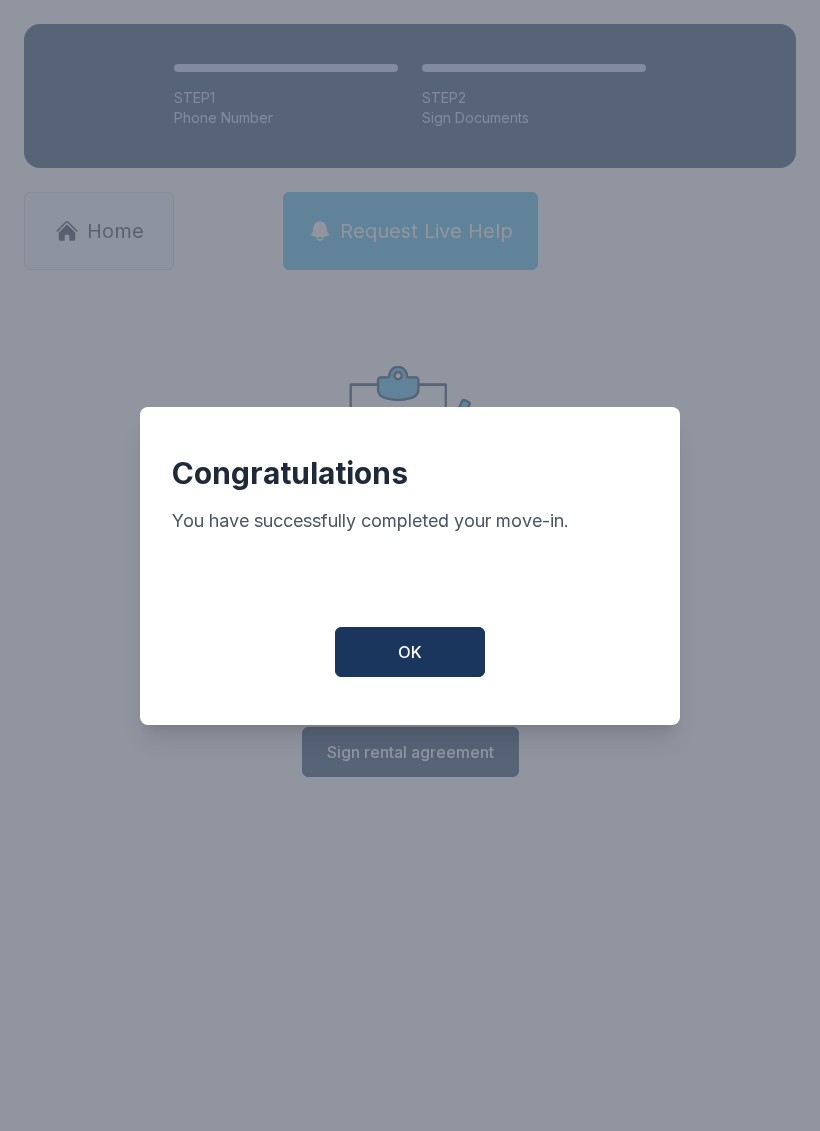 click on "OK" at bounding box center [410, 652] 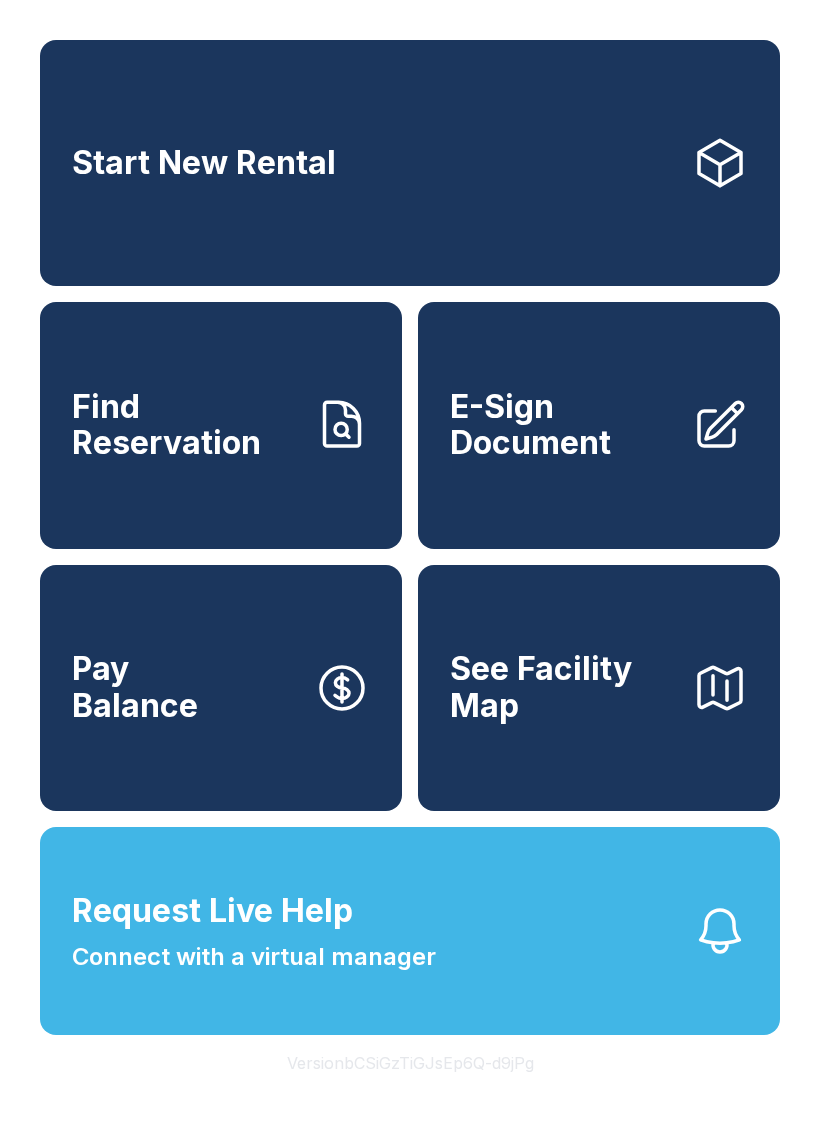 click on "Request Live Help" at bounding box center [212, 911] 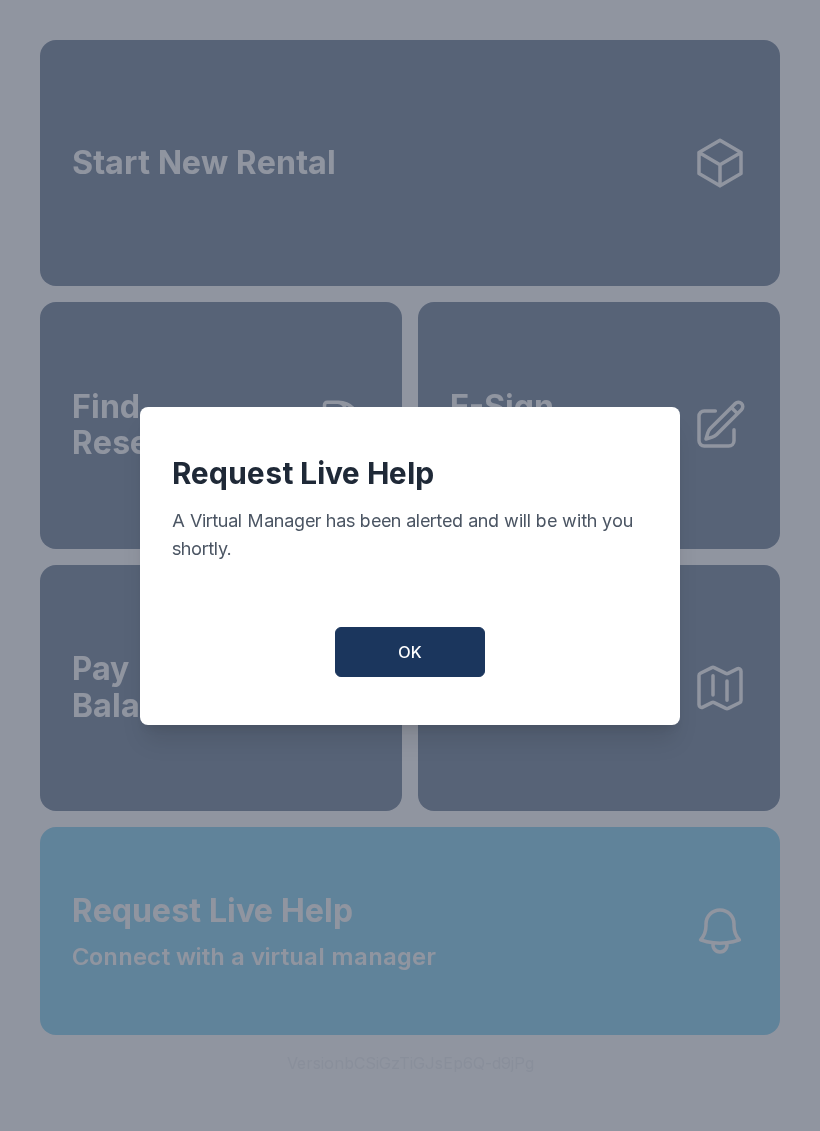 click on "OK" at bounding box center (410, 652) 